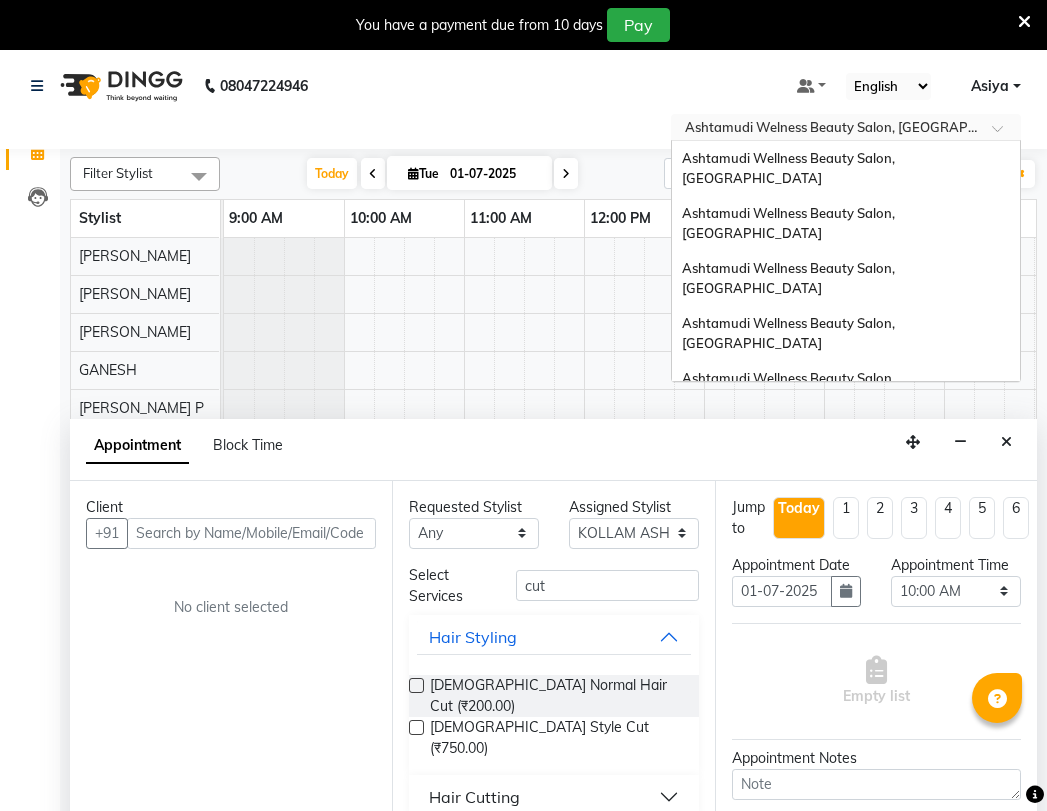 select on "45019" 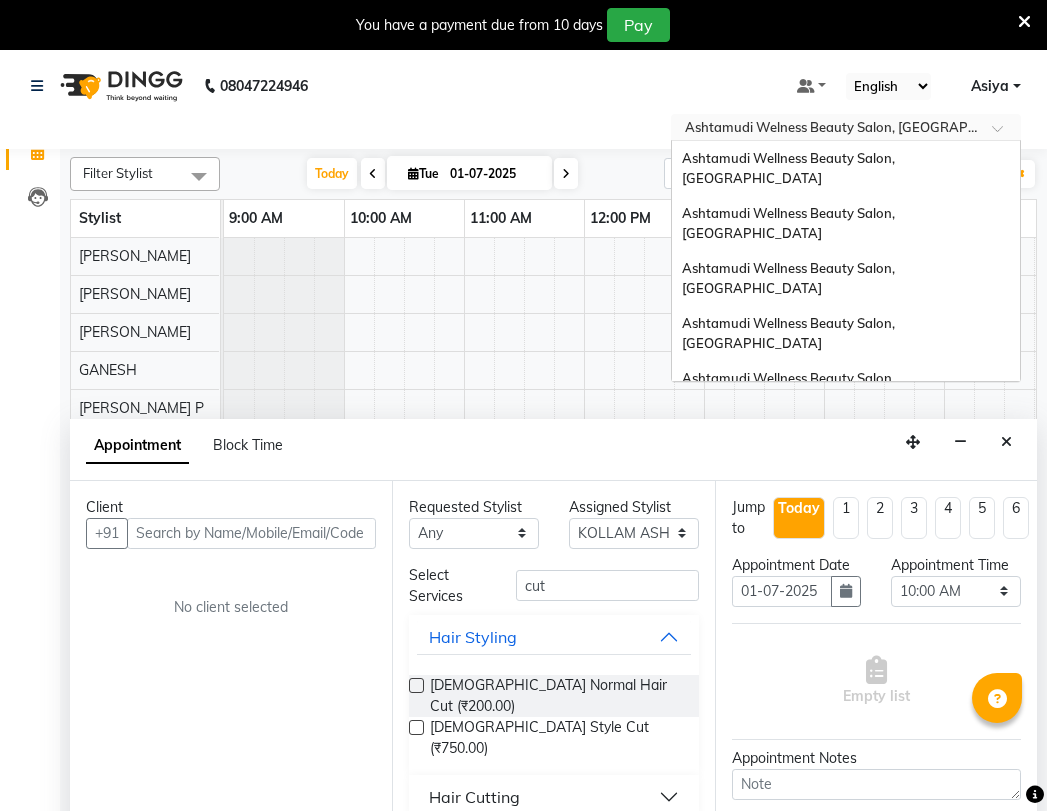 select on "600" 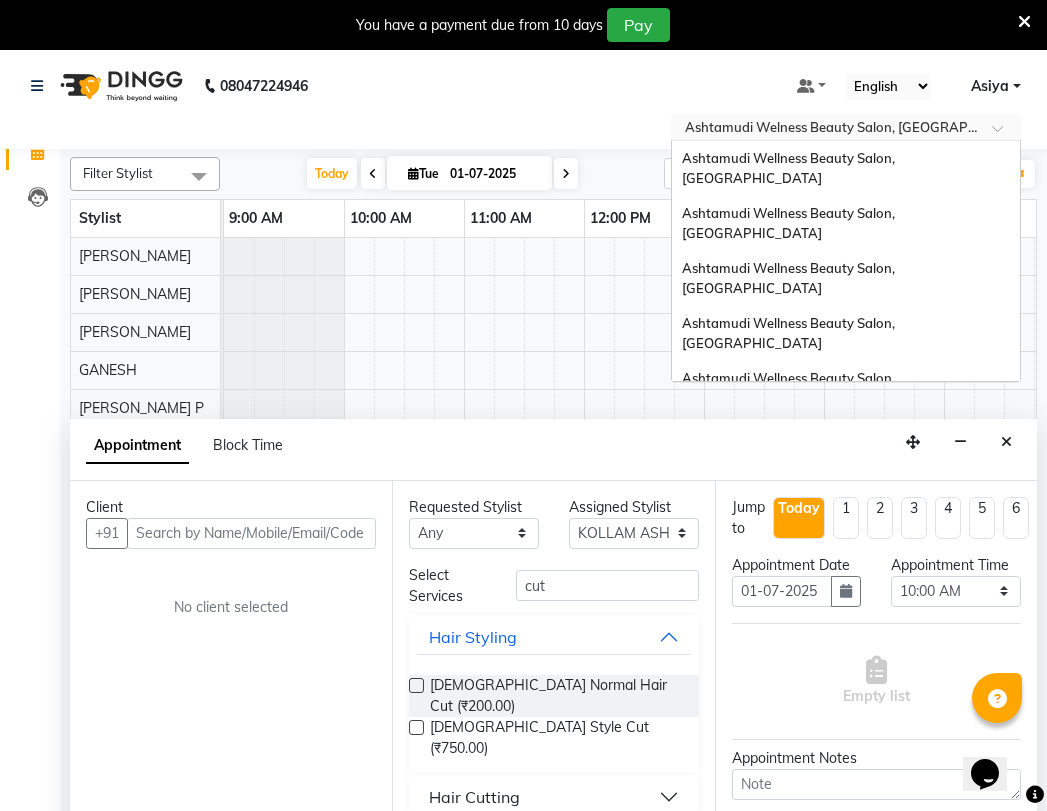 click at bounding box center (846, 129) 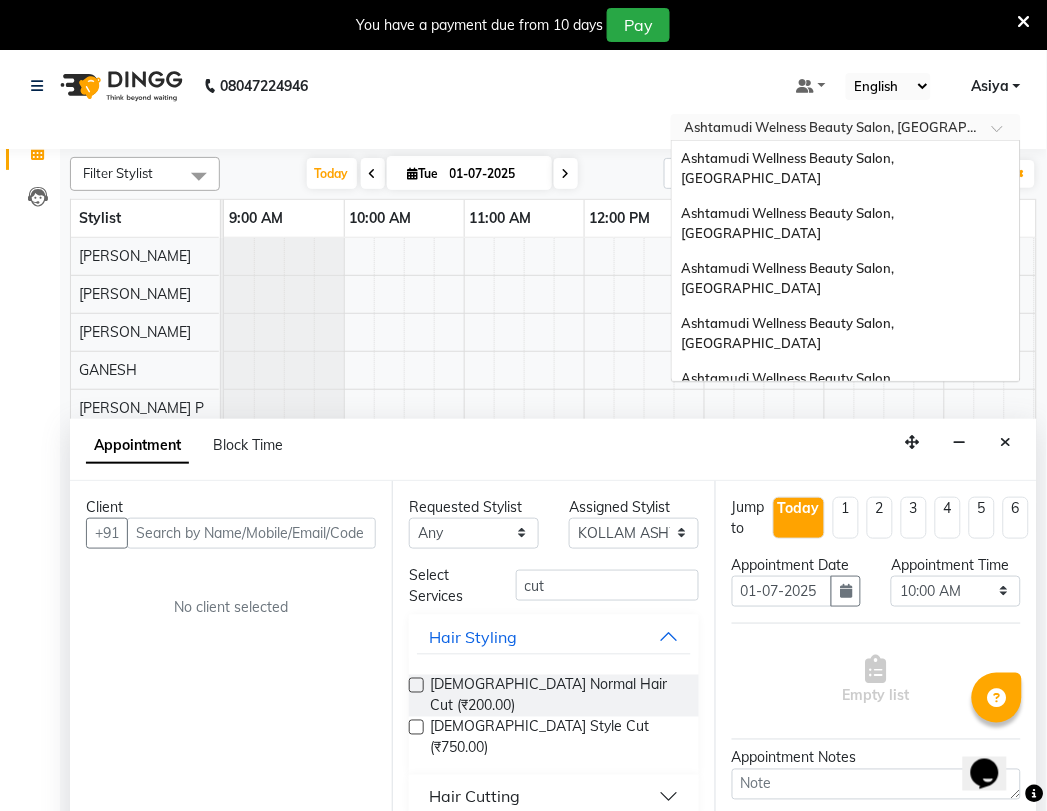scroll, scrollTop: 0, scrollLeft: 0, axis: both 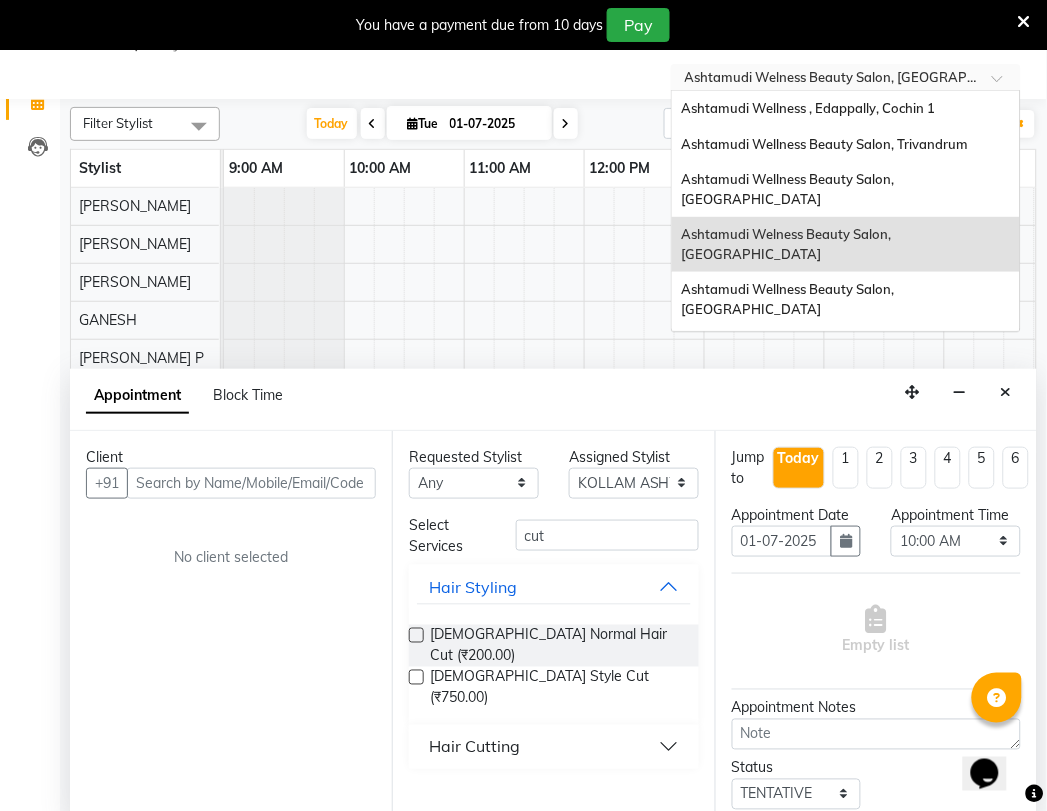 click on "Ashtamudi Unisex Salon, Dreams Mall, Dreams Mall Kottiyam" at bounding box center [846, 500] 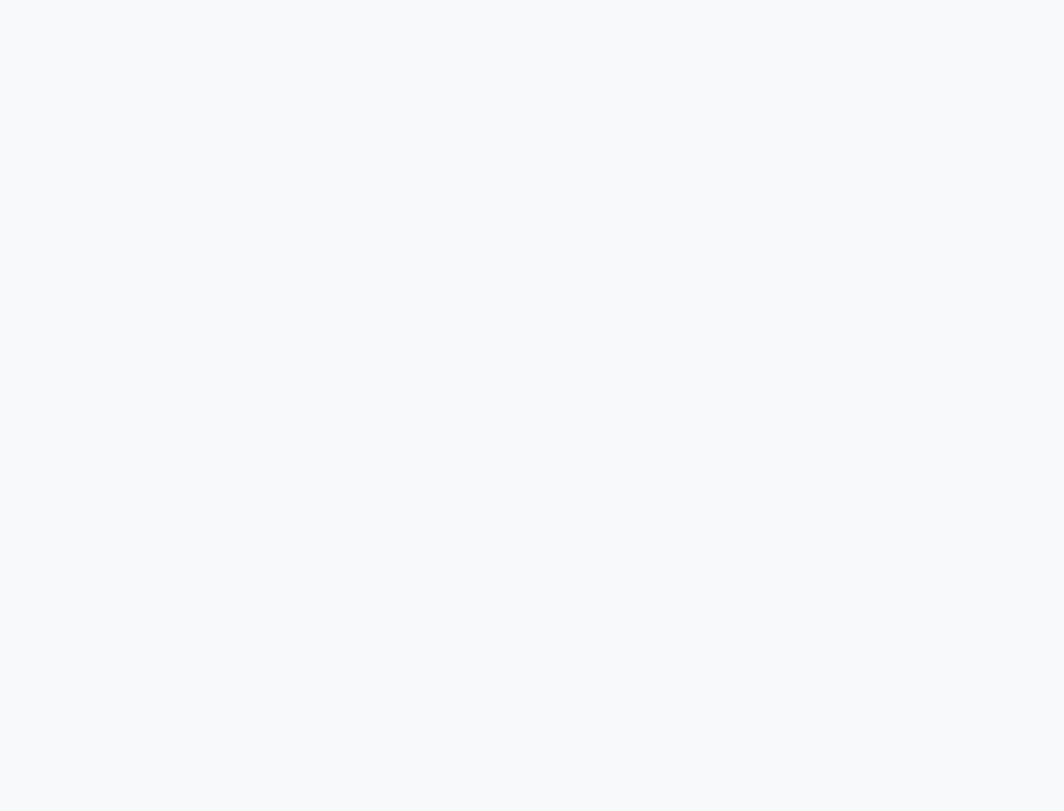 scroll, scrollTop: 0, scrollLeft: 0, axis: both 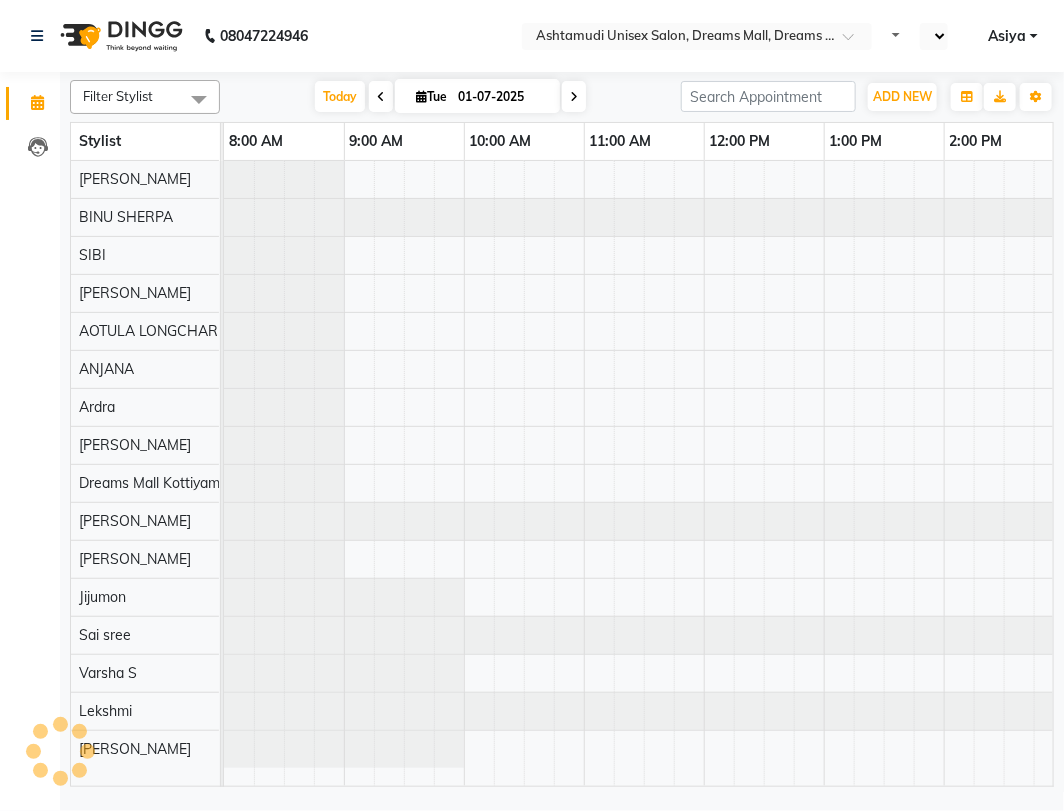 select on "en" 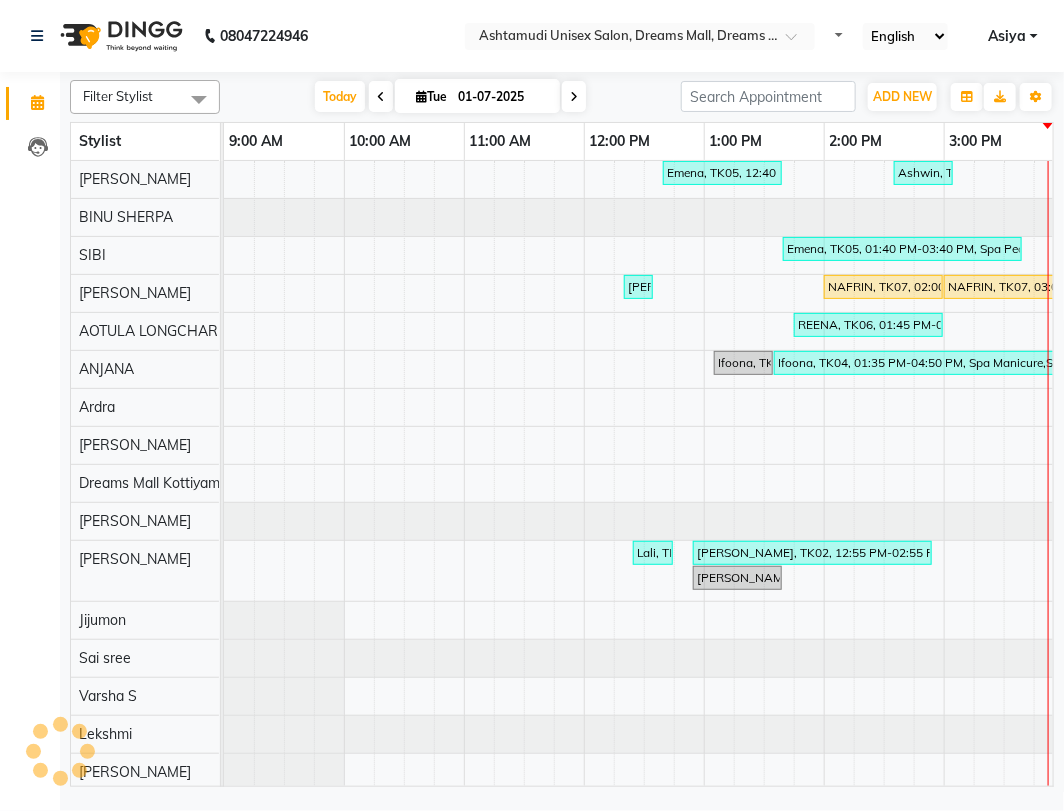 scroll, scrollTop: 0, scrollLeft: 0, axis: both 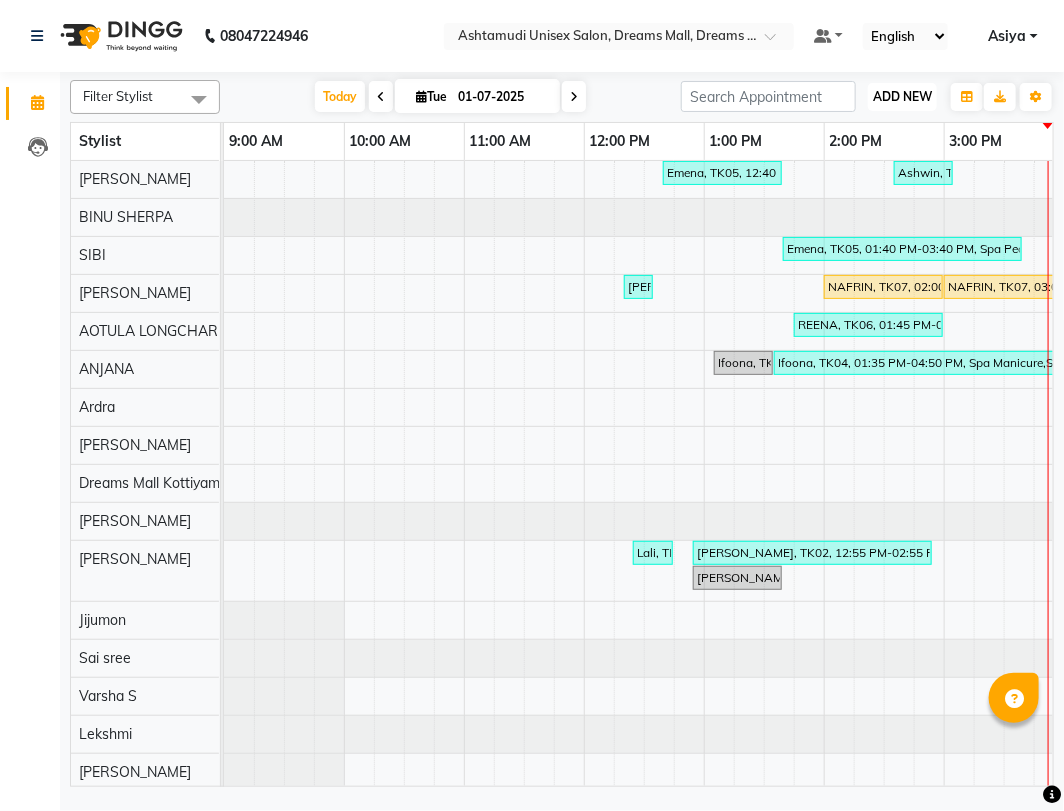 click on "ADD NEW Toggle Dropdown" at bounding box center [902, 97] 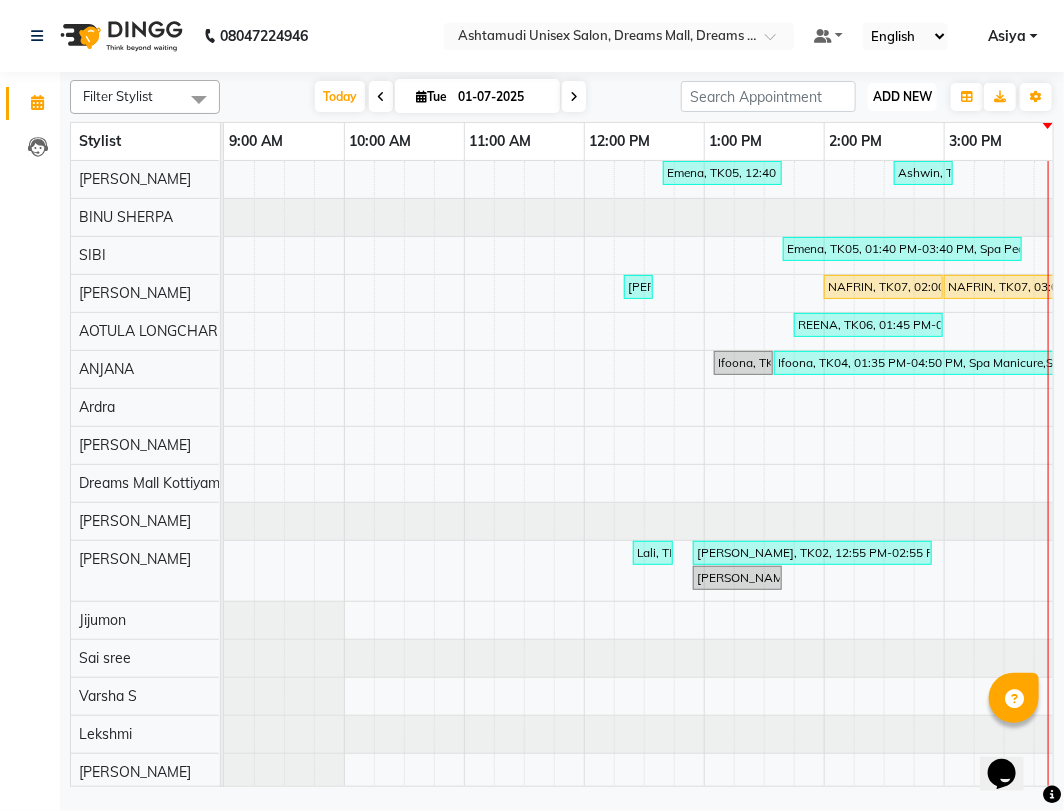scroll, scrollTop: 0, scrollLeft: 0, axis: both 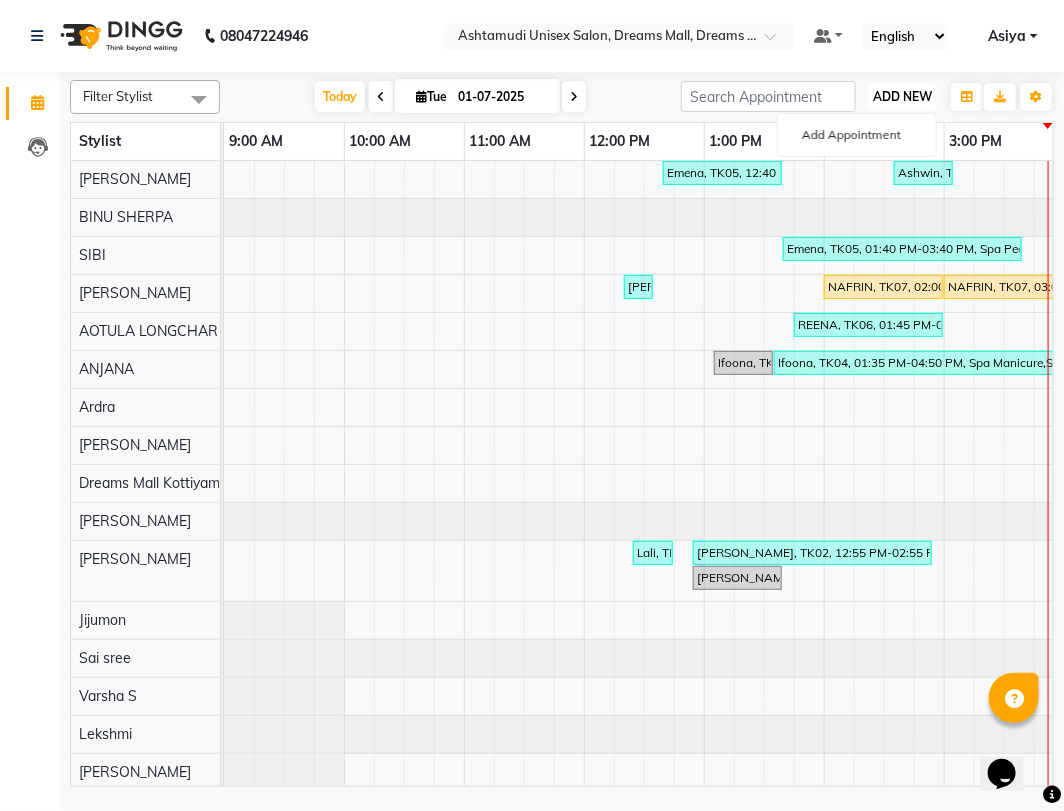 click on "ADD NEW" at bounding box center [902, 96] 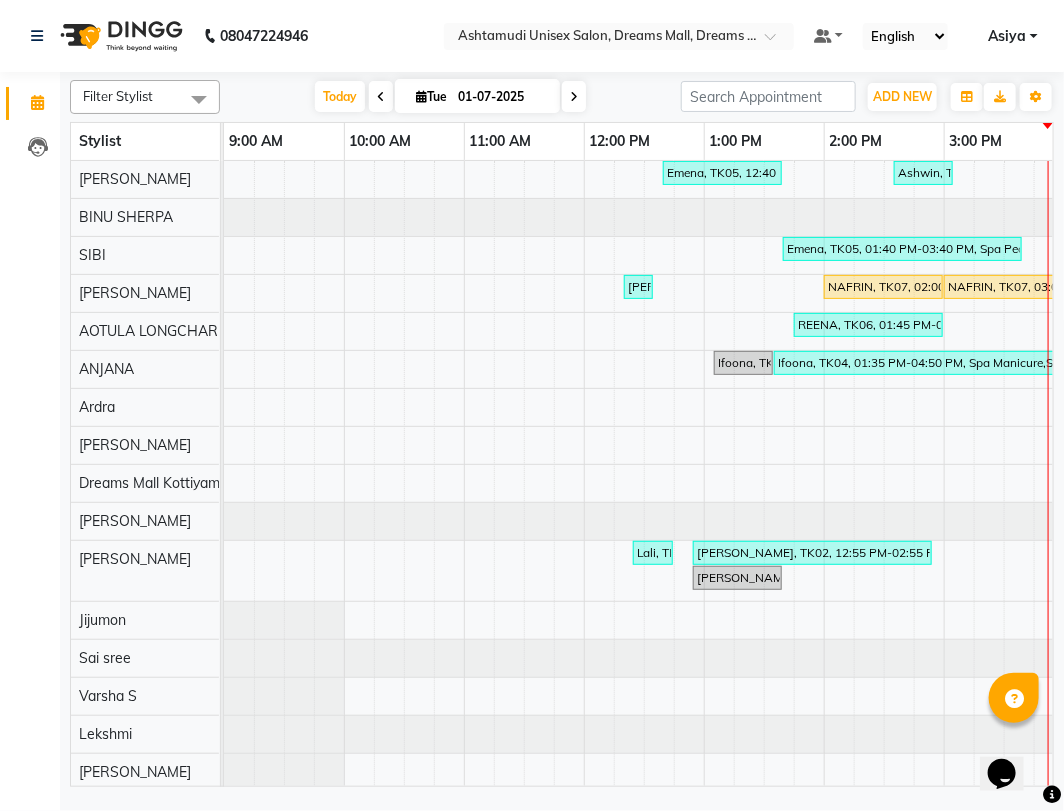 click on "2:00 PM" at bounding box center (856, 141) 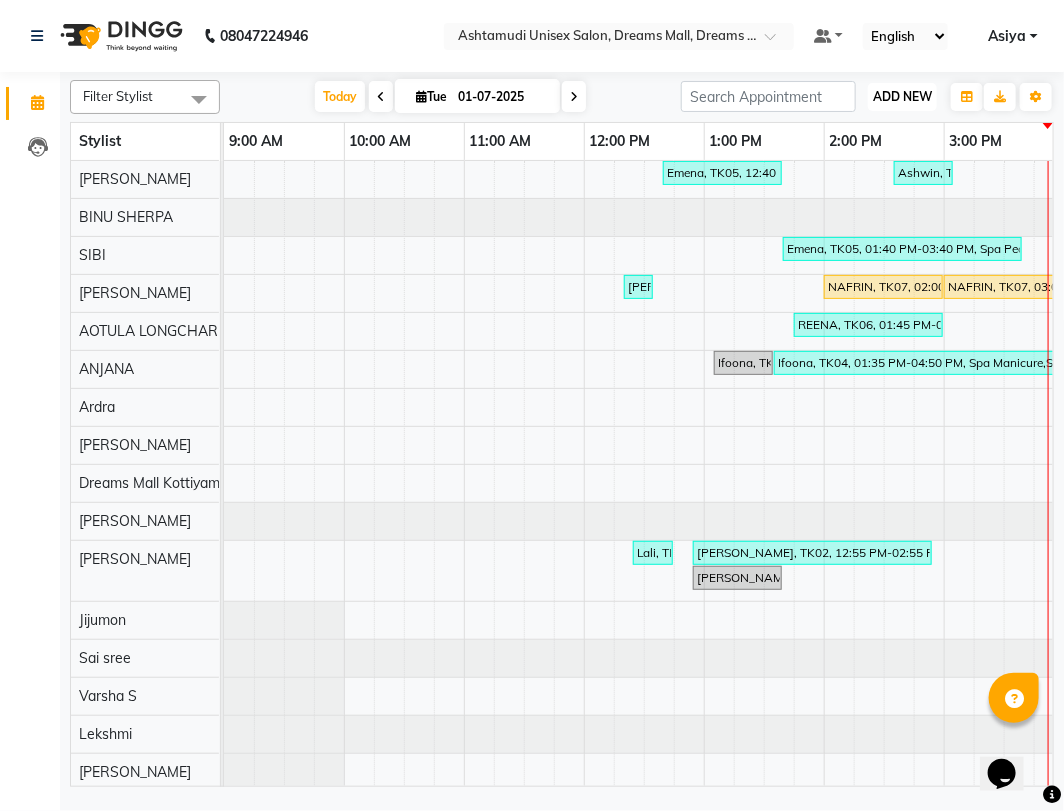 click on "ADD NEW" at bounding box center (902, 96) 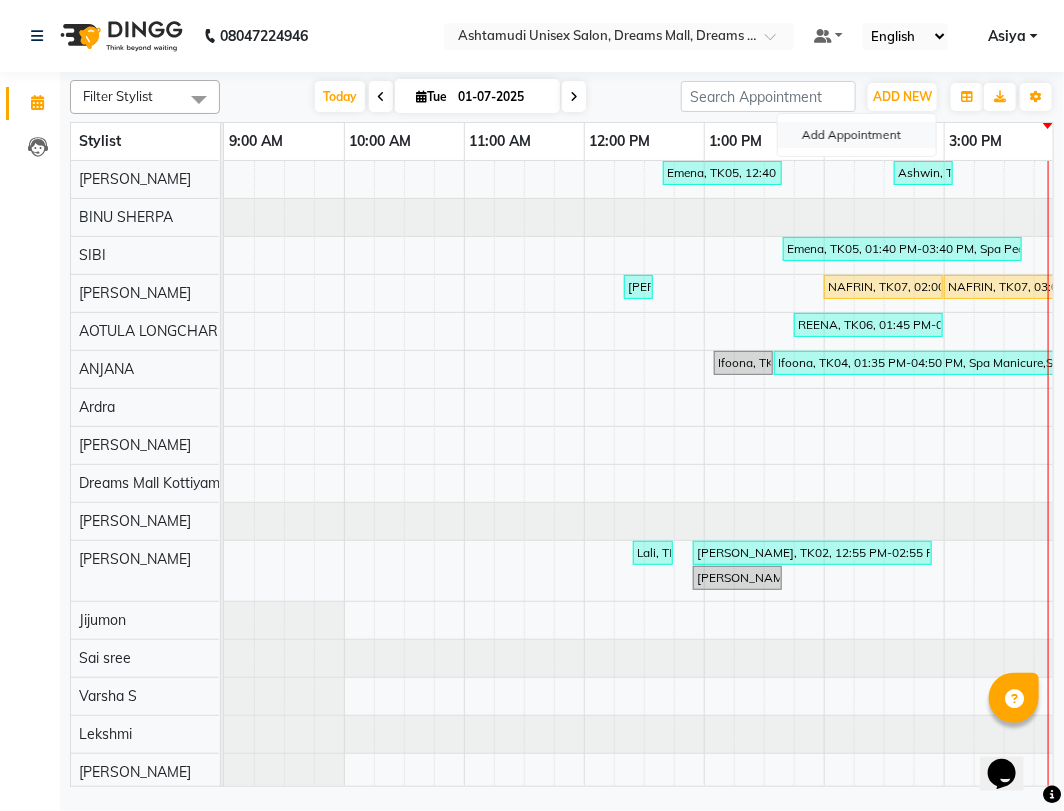 click on "Add Appointment" at bounding box center [857, 135] 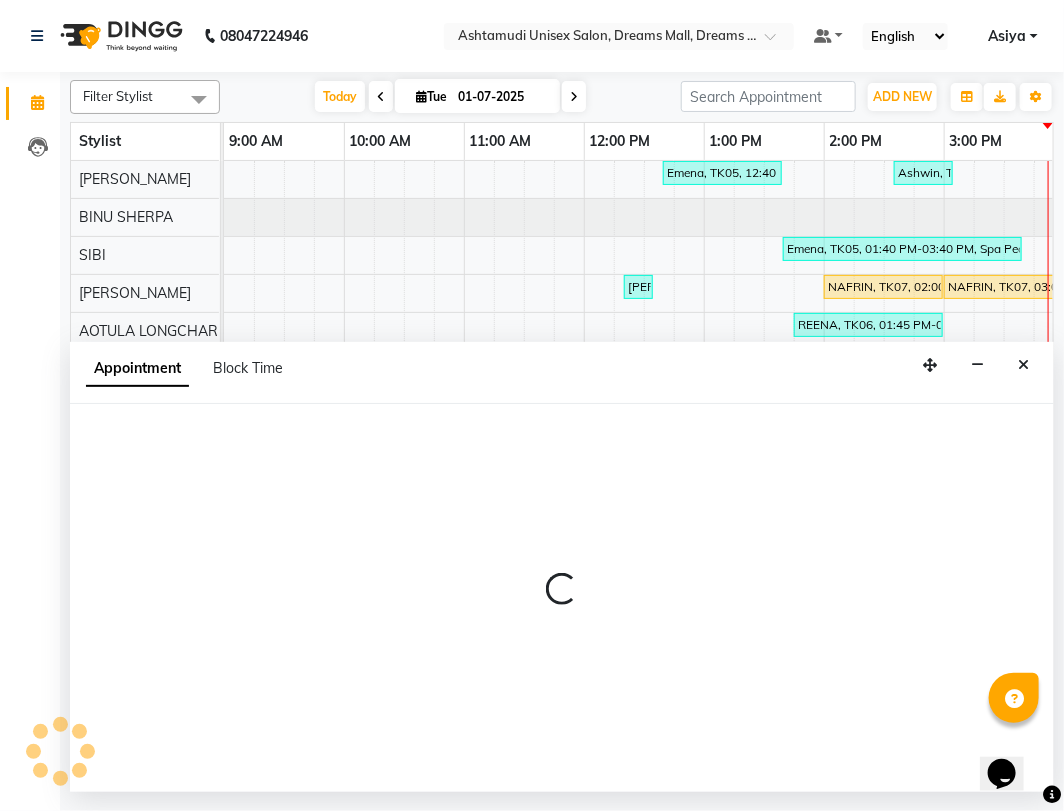 select on "600" 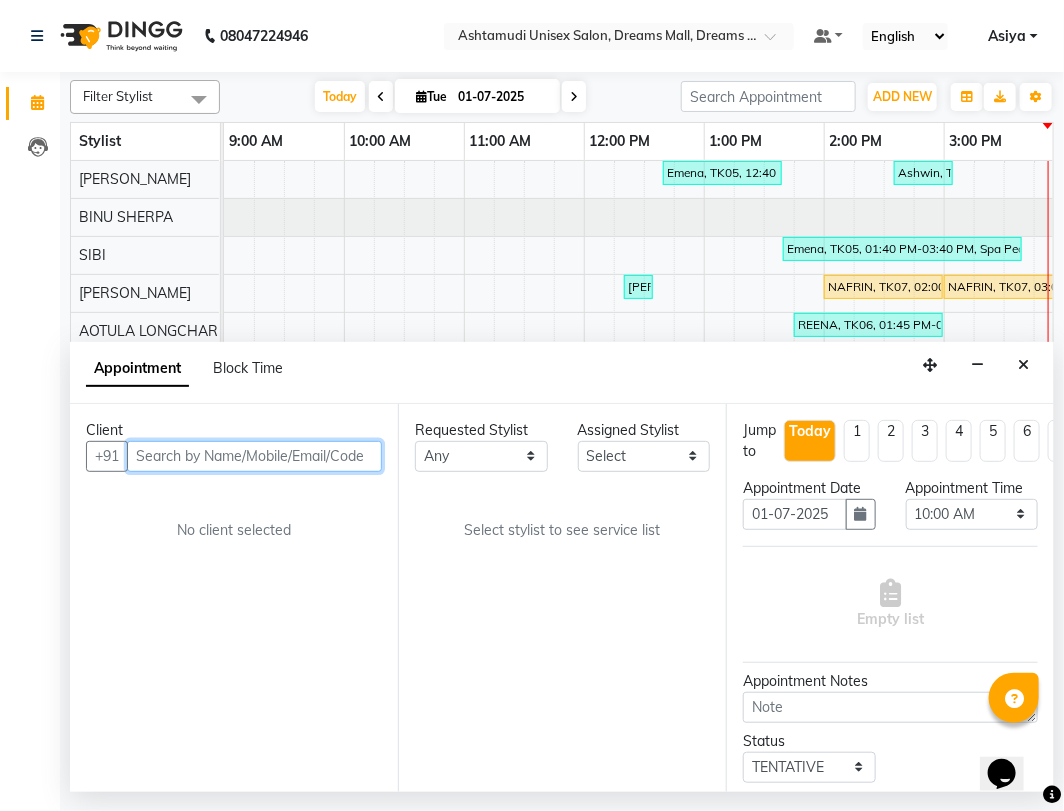 click at bounding box center (254, 456) 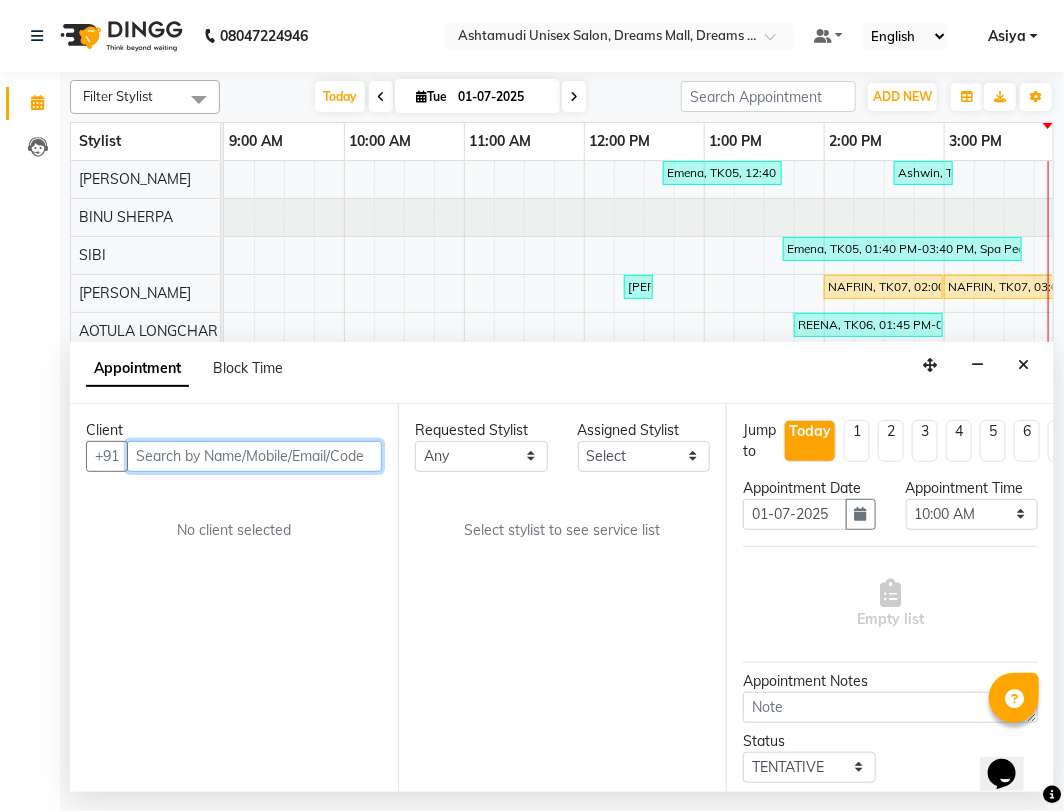 paste on "8089471680" 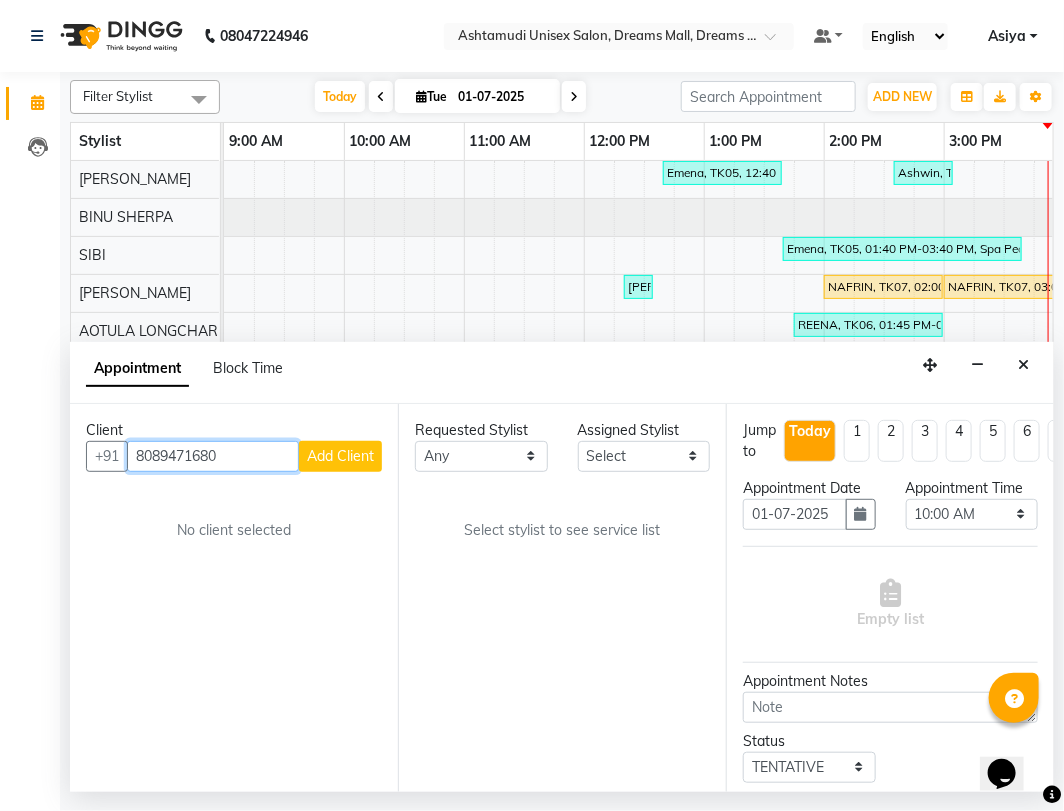 type on "8089471680" 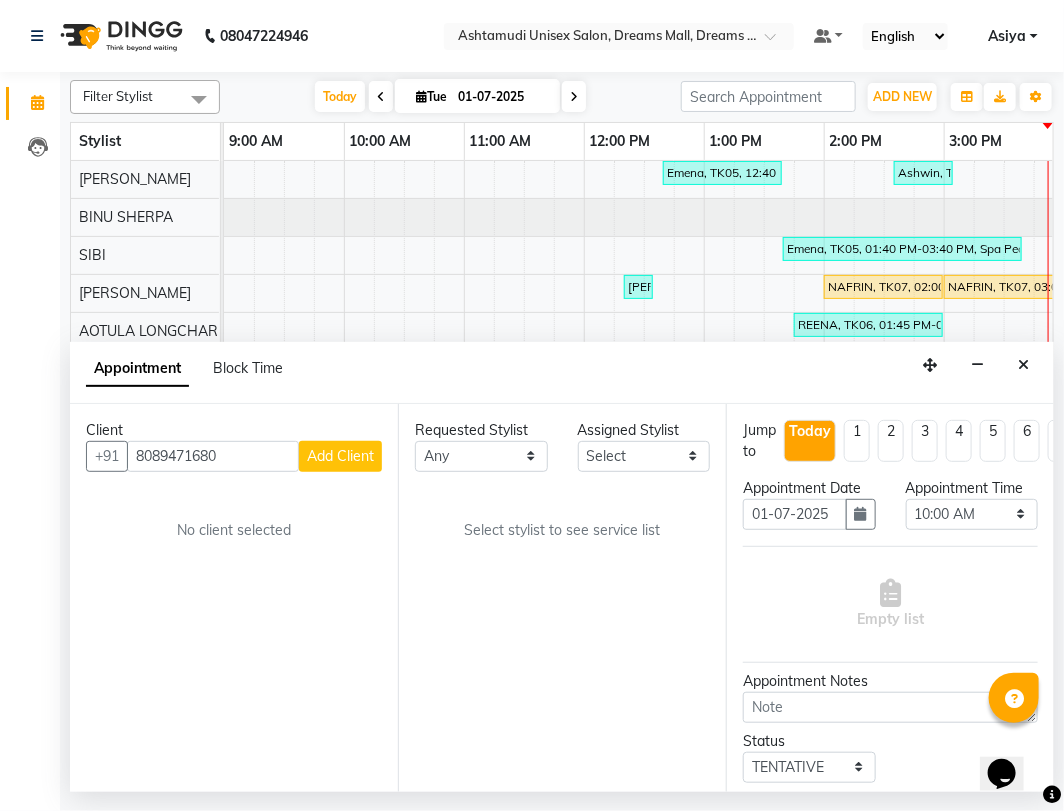 click on "Add Client" at bounding box center [340, 456] 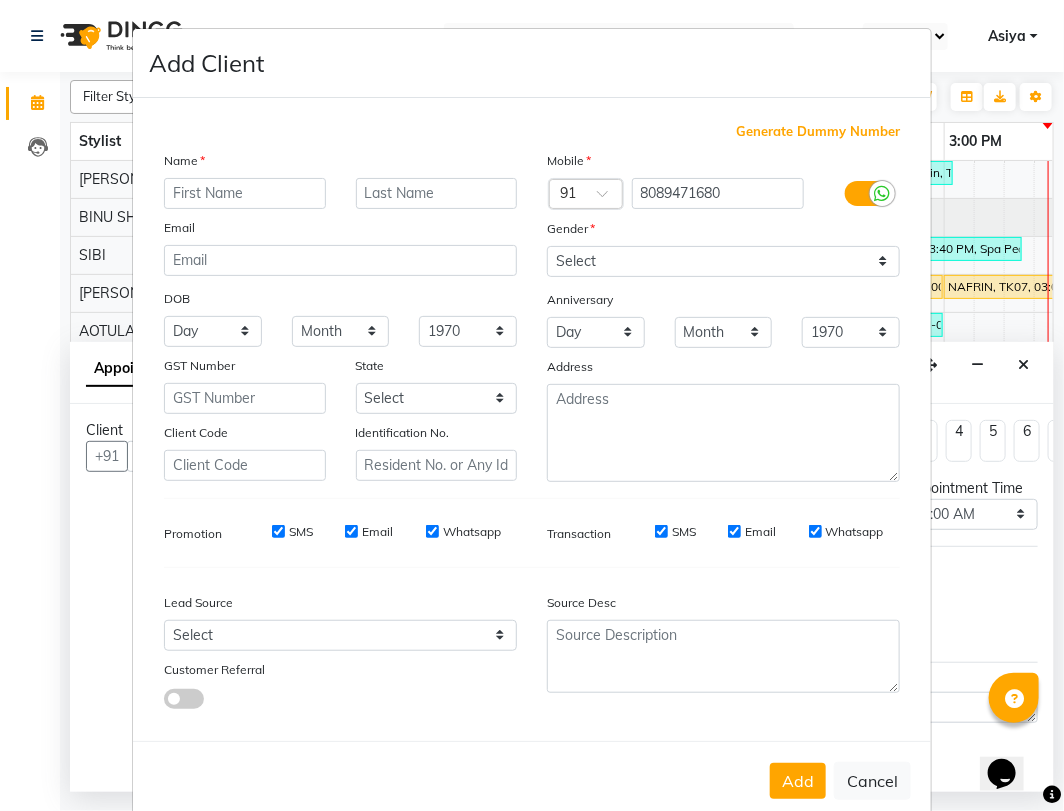 click at bounding box center [245, 193] 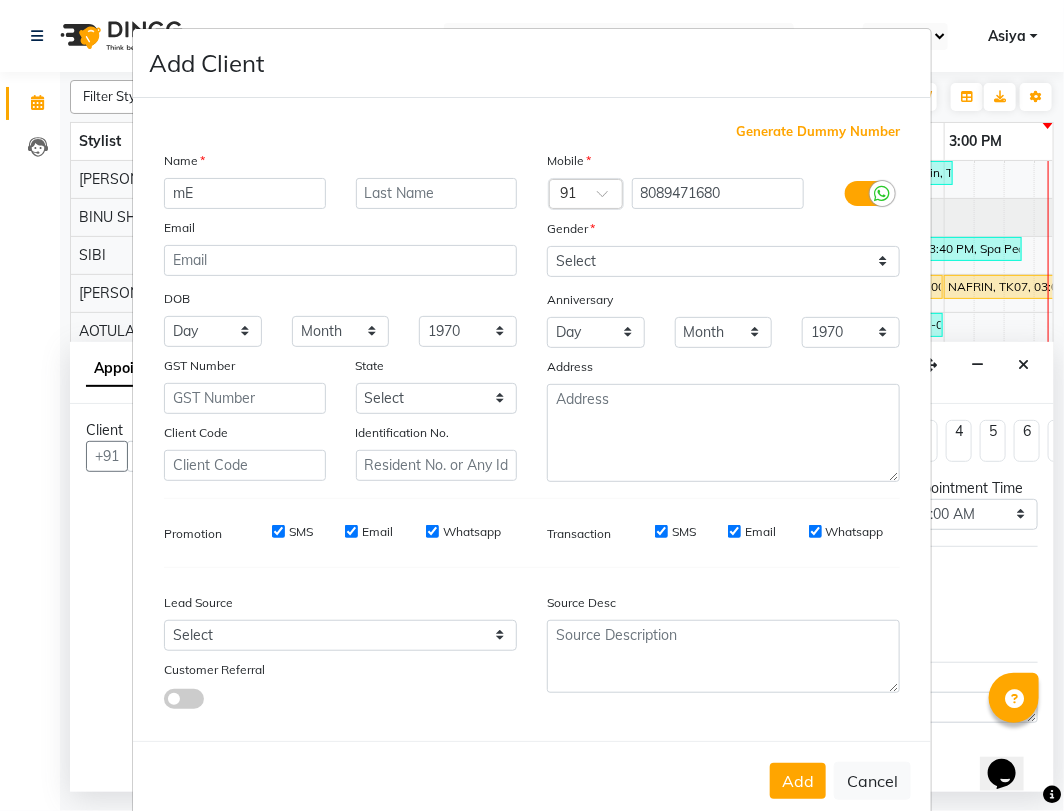 type on "m" 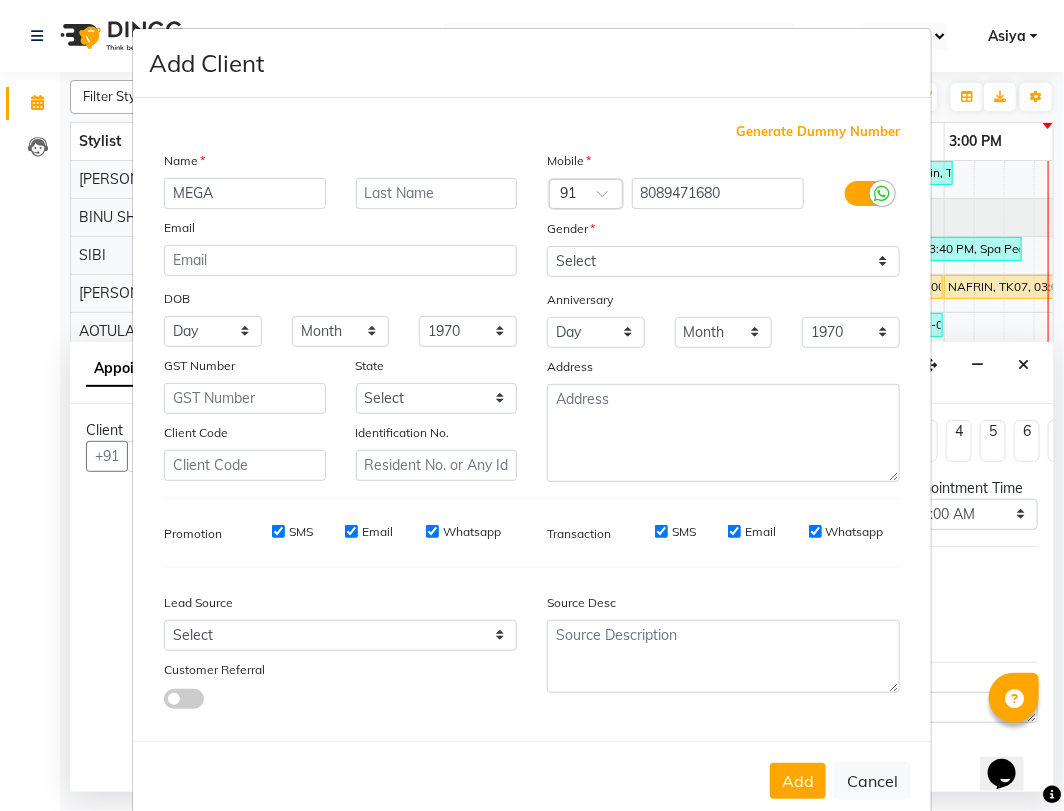 click on "MEGA" at bounding box center [245, 193] 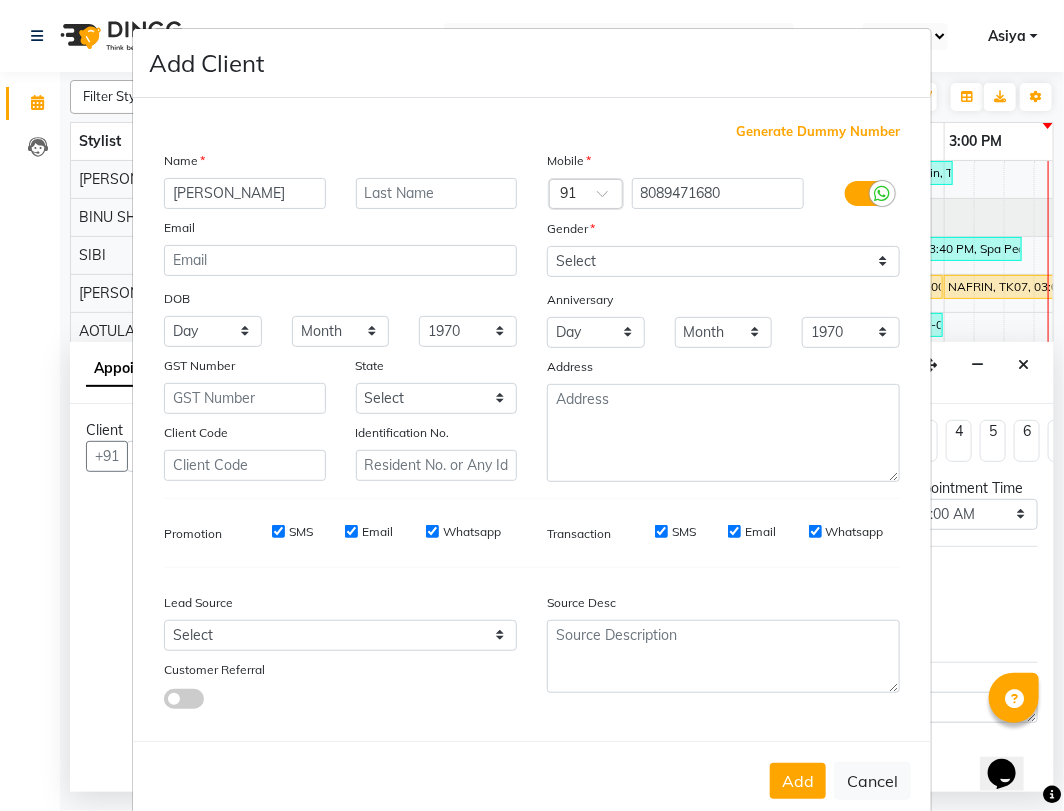 type on "[PERSON_NAME]" 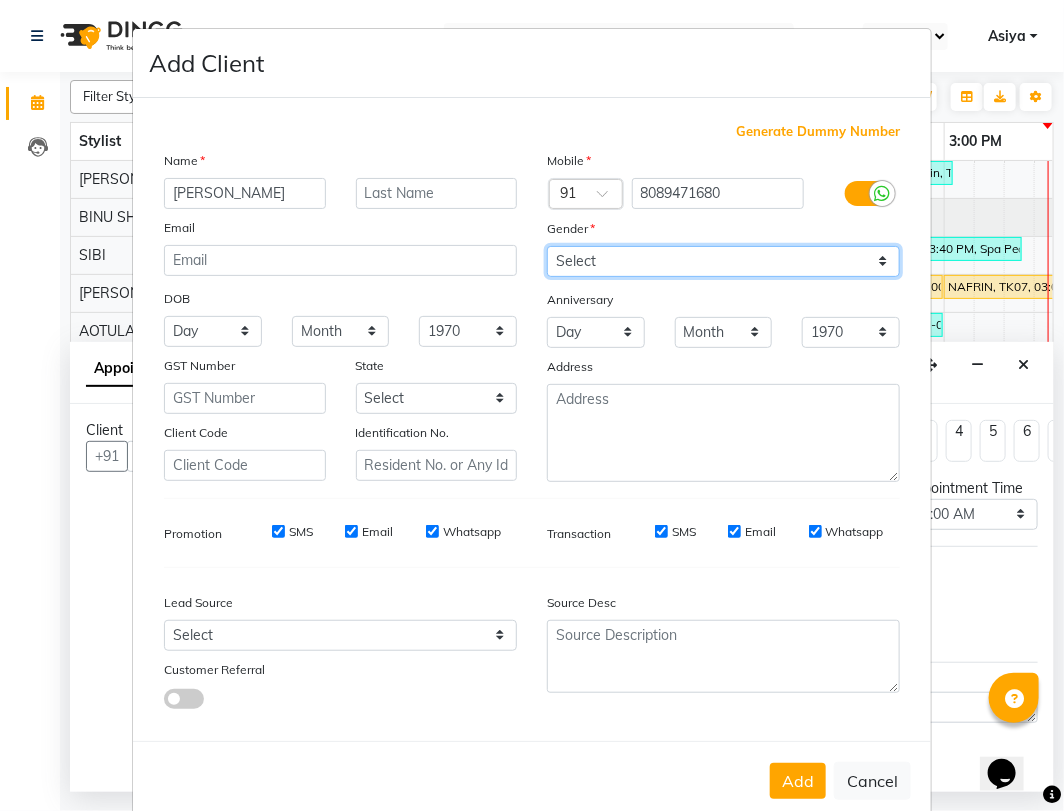 click on "Select Male Female Other Prefer Not To Say" at bounding box center (723, 261) 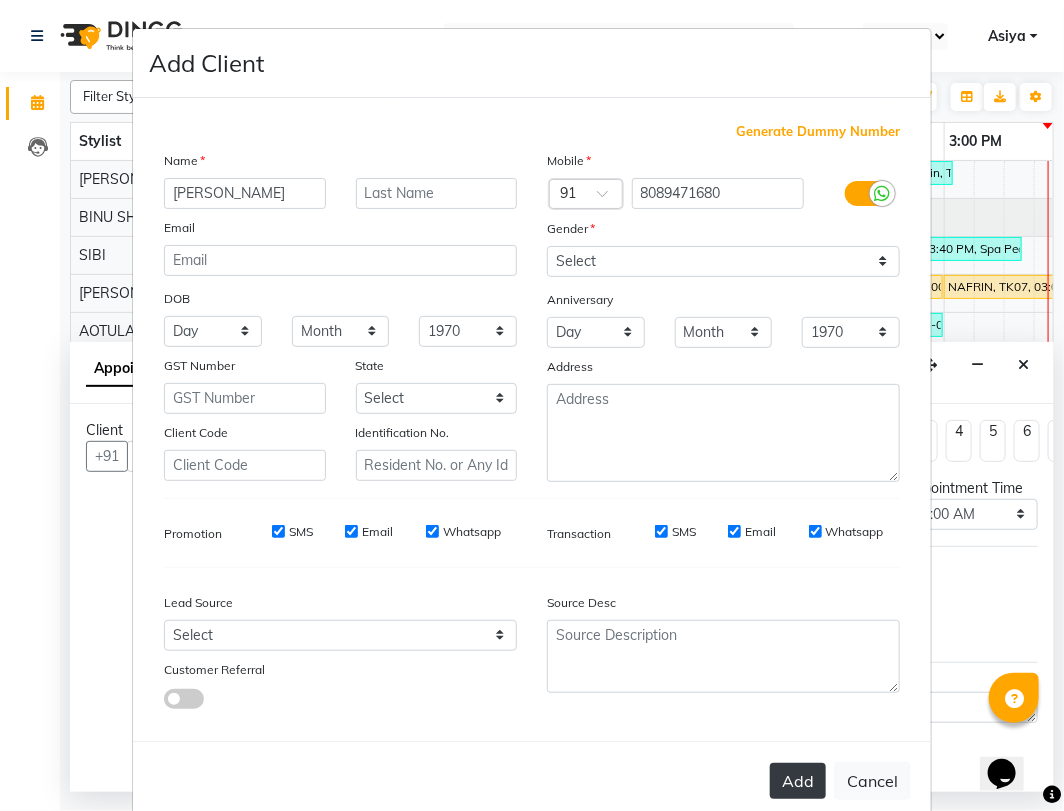 click on "Add" at bounding box center (798, 781) 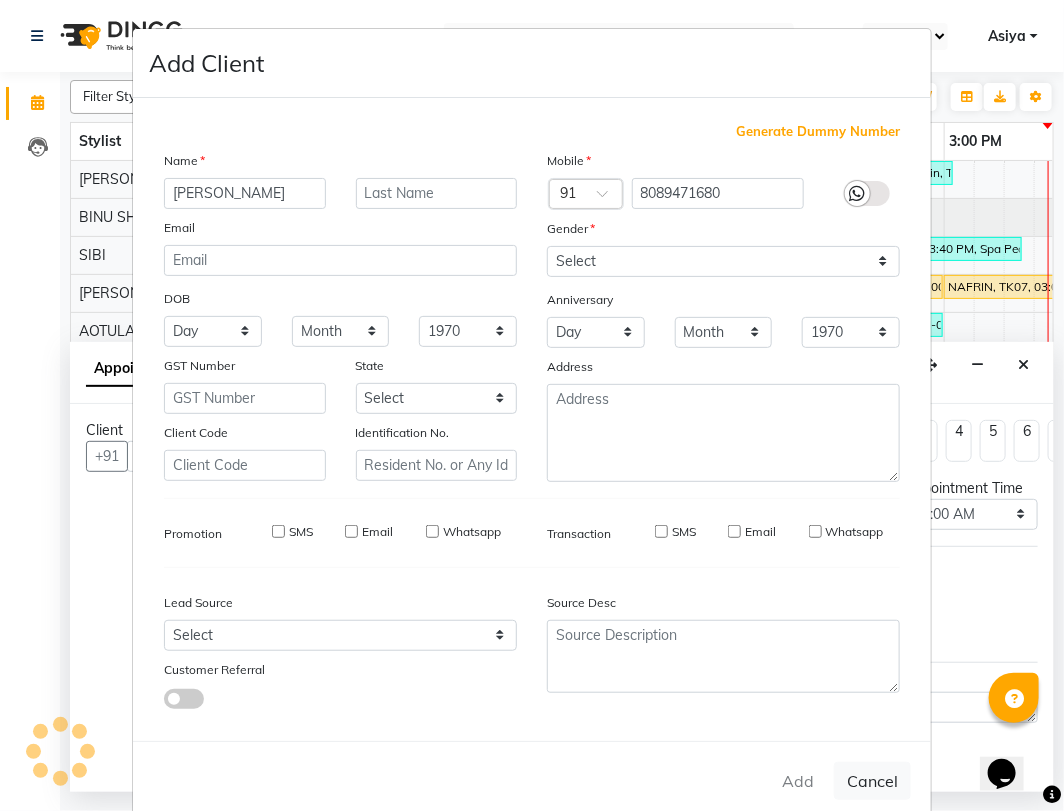 type on "80******80" 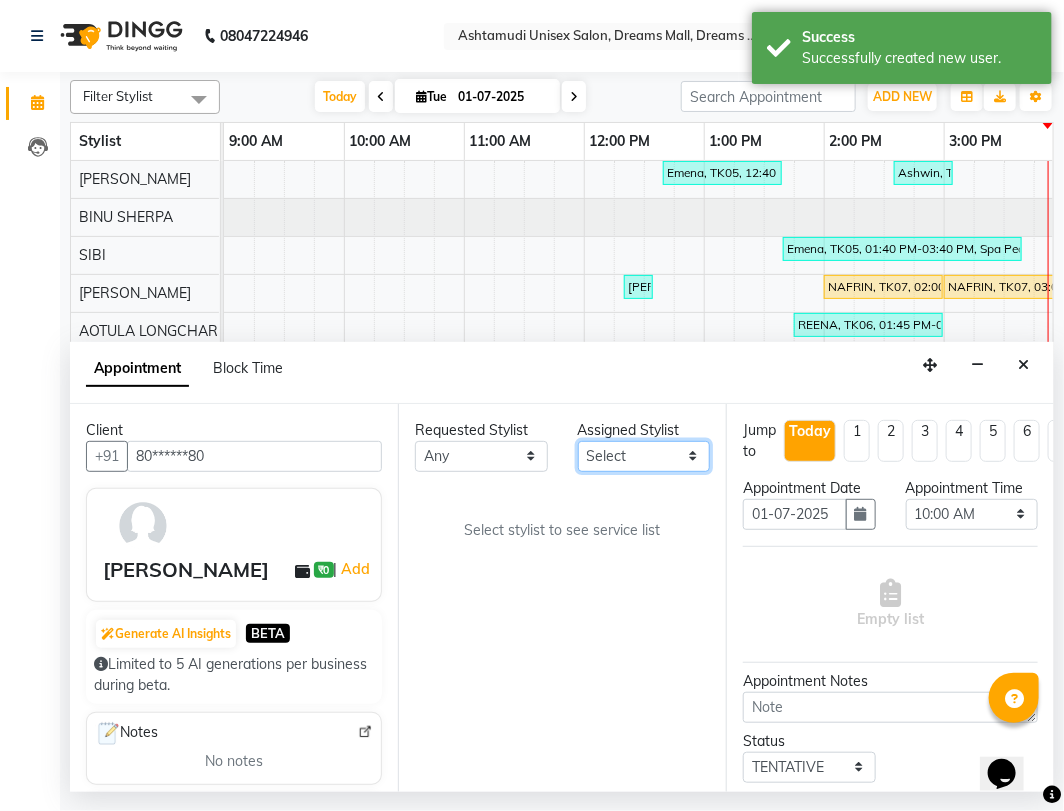 click on "Select ANJANA AOTULA LONGCHAR Ardra  ARUN VASUDEV BIKI SARKI BINU SHERPA Dreams Mall Kottiyam Ashtamudi Jijumon  Lekshmi Mo Aazad PHENGAM WANGSU Sai sree SIBI Tara  Ujal Tamang Varsha S" at bounding box center (644, 456) 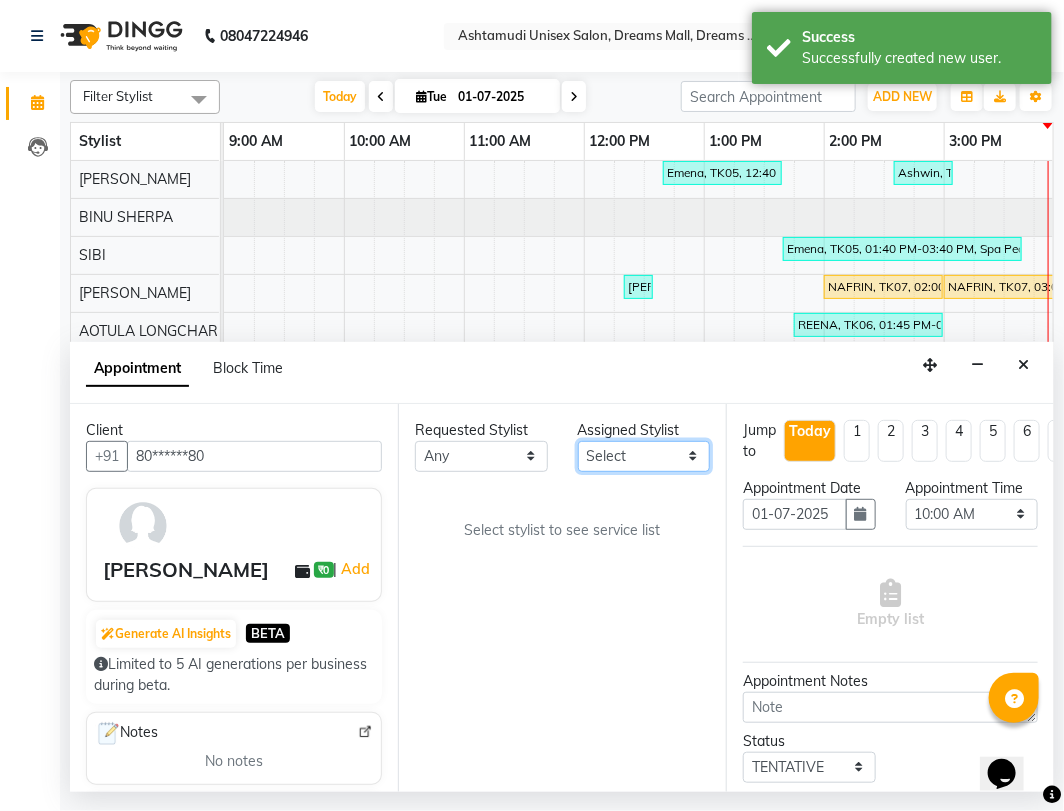select on "63210" 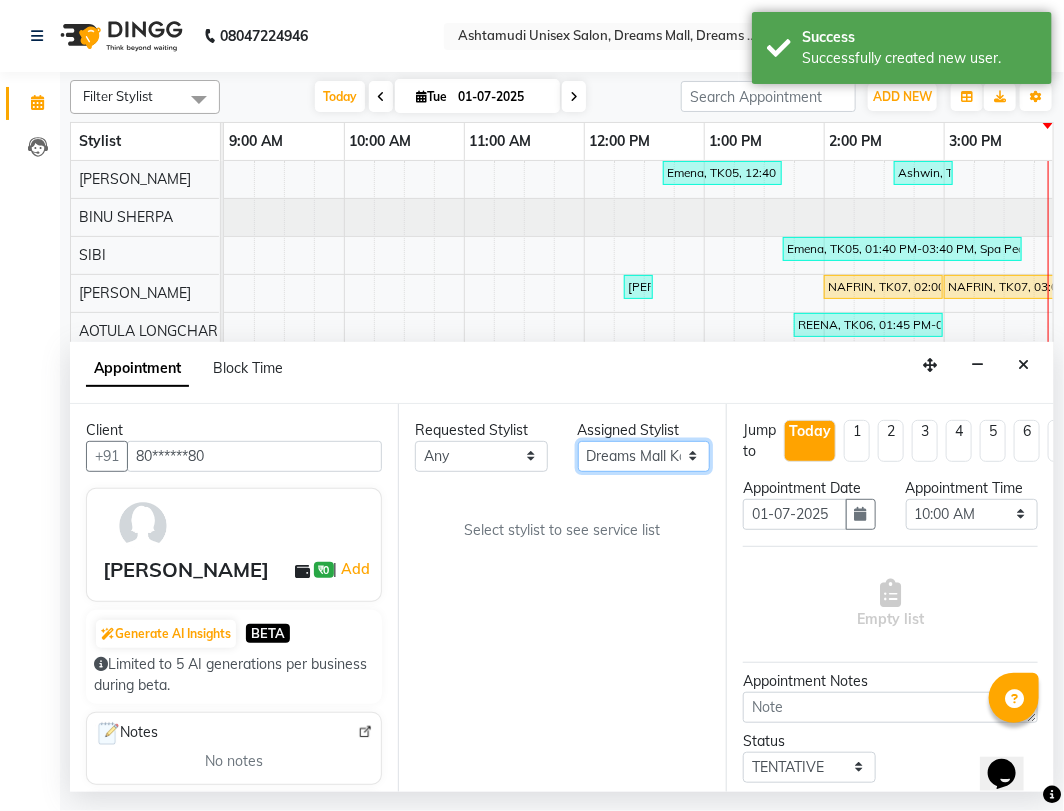 click on "Select ANJANA AOTULA LONGCHAR Ardra  ARUN VASUDEV BIKI SARKI BINU SHERPA Dreams Mall Kottiyam Ashtamudi Jijumon  Lekshmi Mo Aazad PHENGAM WANGSU Sai sree SIBI Tara  Ujal Tamang Varsha S" at bounding box center [644, 456] 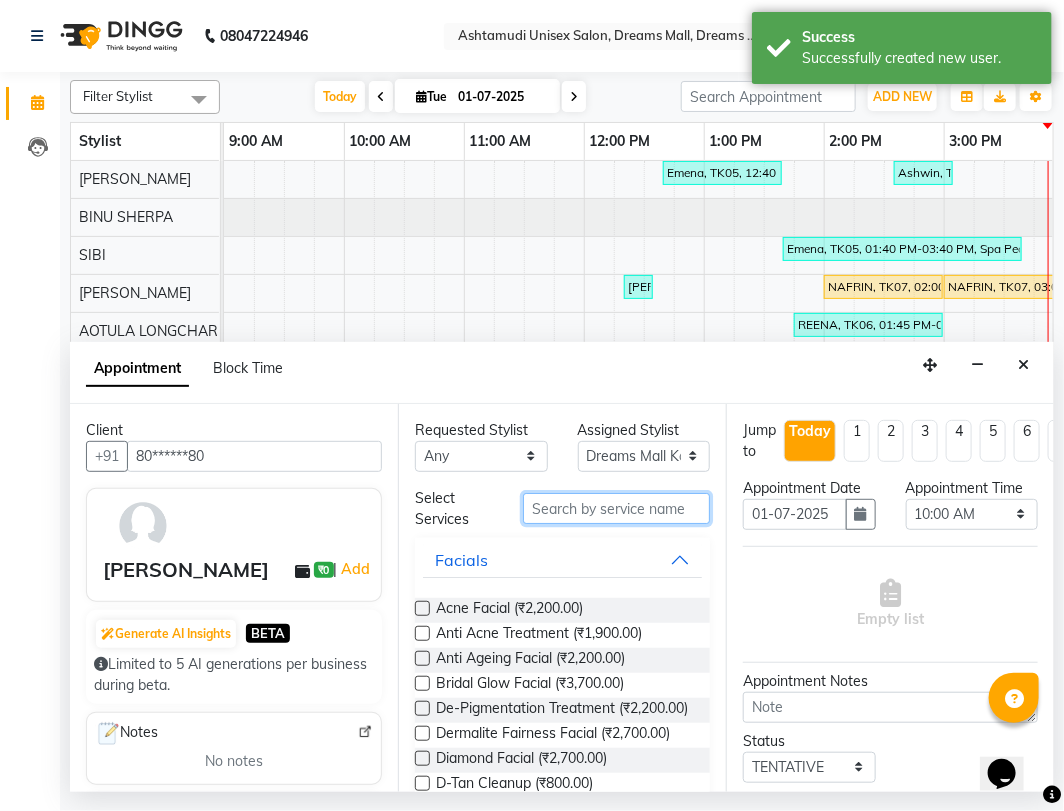 click at bounding box center (616, 508) 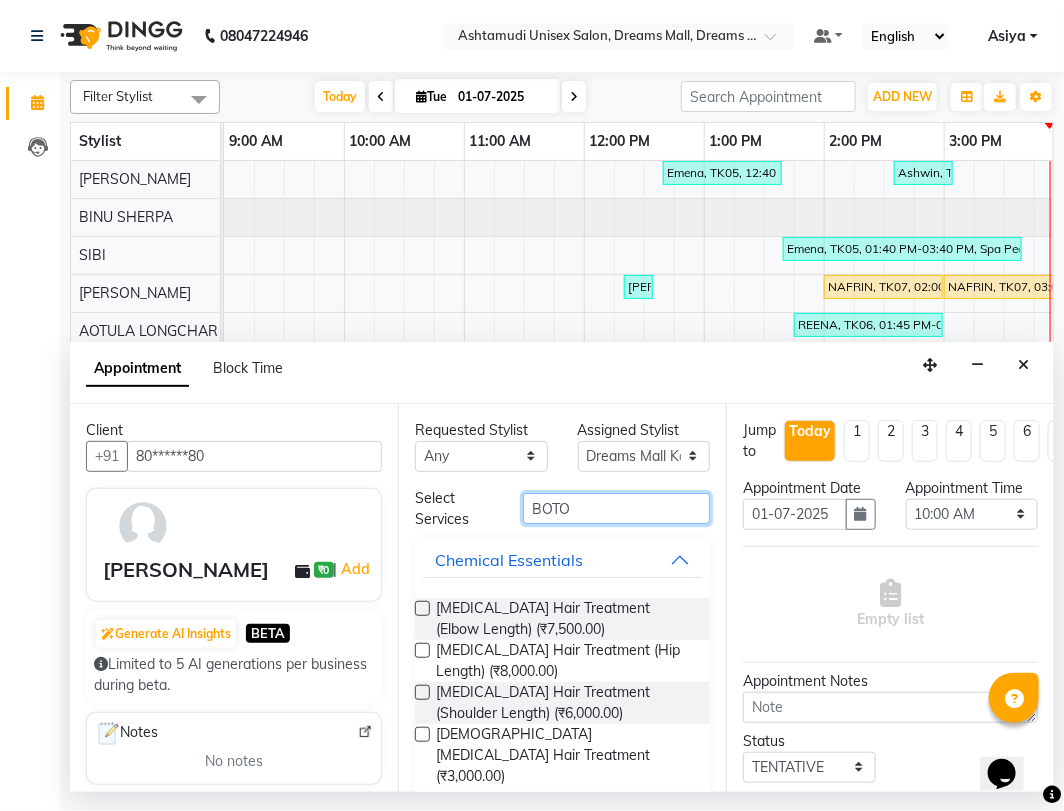 type on "BOTO" 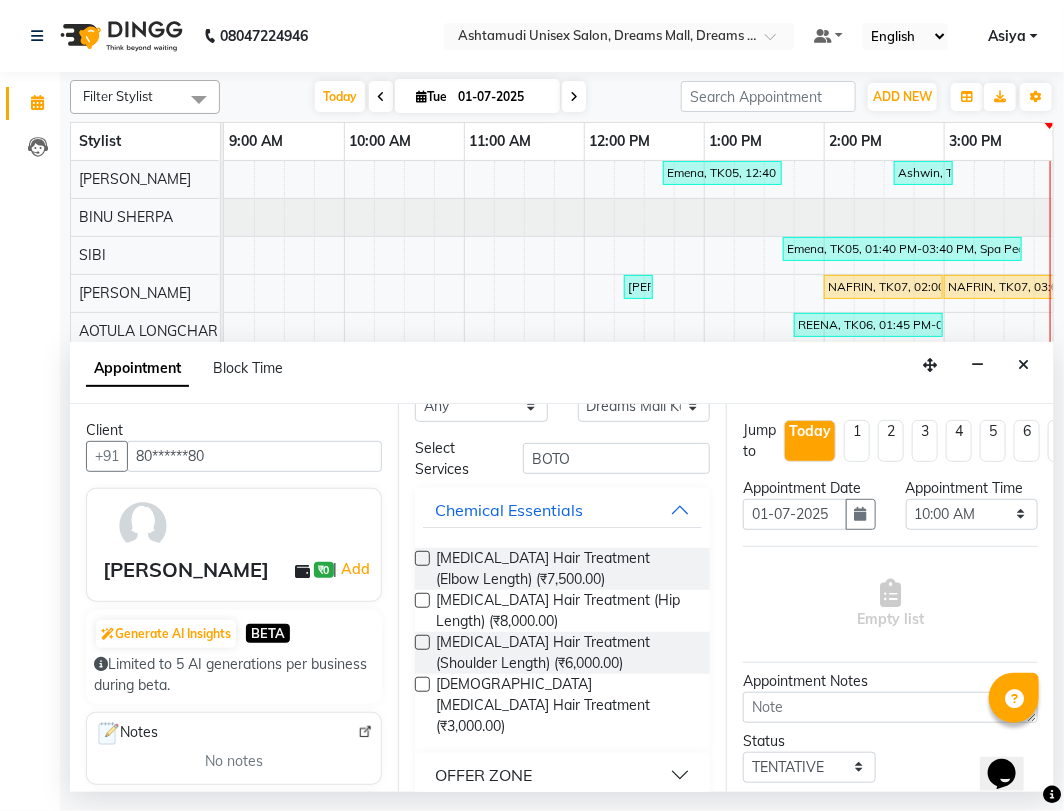 click on "OFFER ZONE" at bounding box center (483, 775) 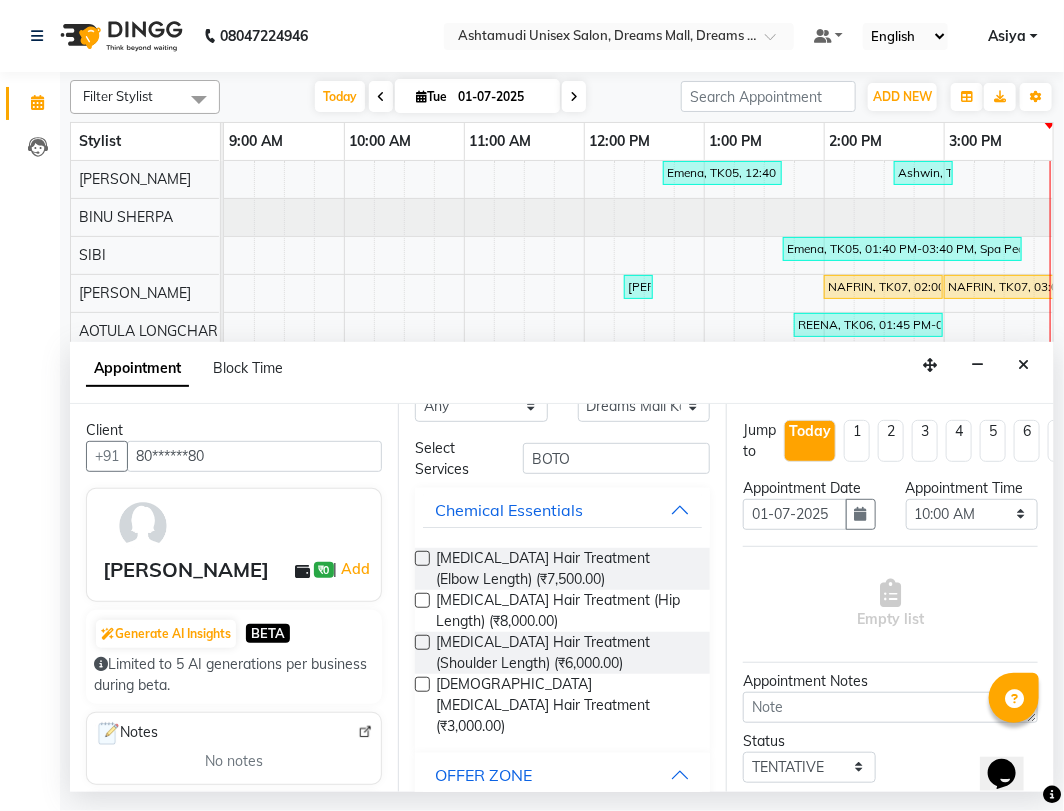 scroll, scrollTop: 161, scrollLeft: 0, axis: vertical 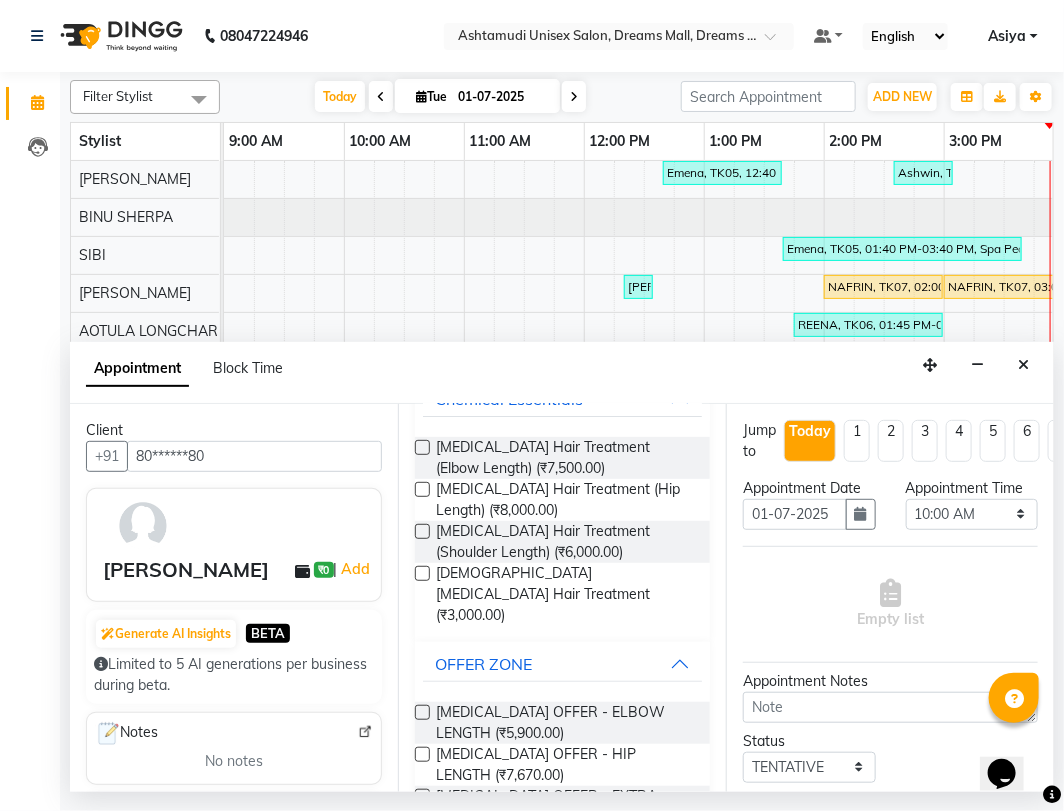 click at bounding box center (422, 712) 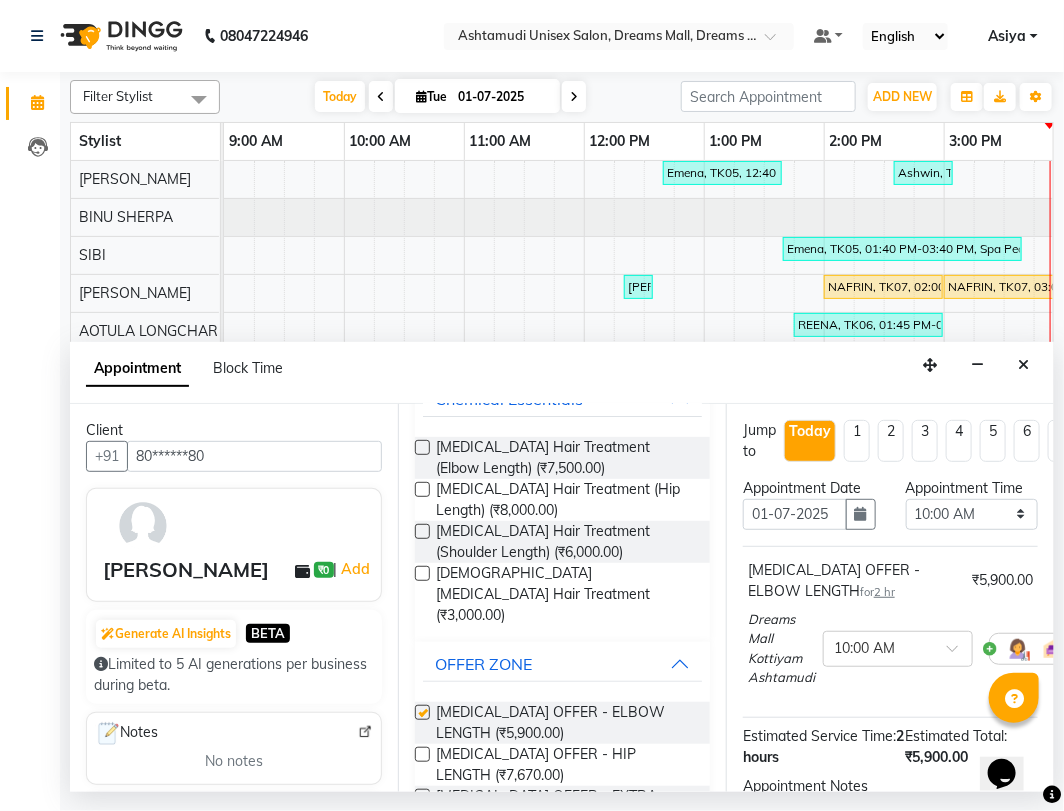 checkbox on "false" 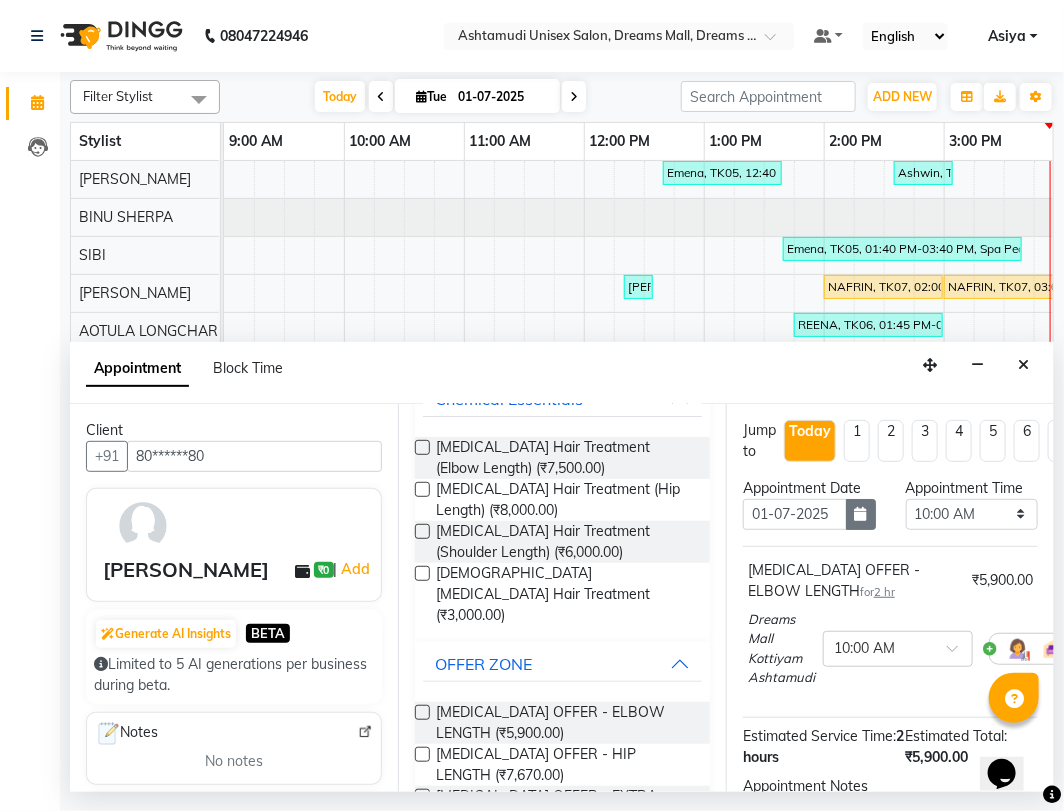 click at bounding box center (861, 514) 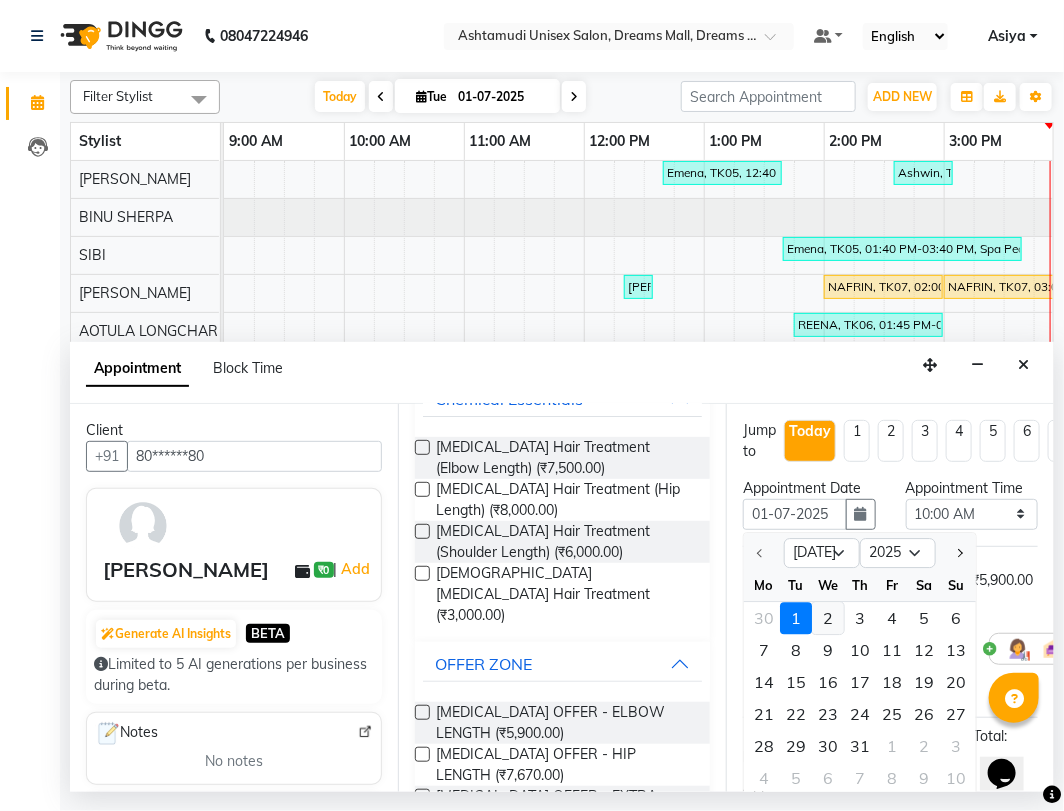 click on "2" at bounding box center [828, 618] 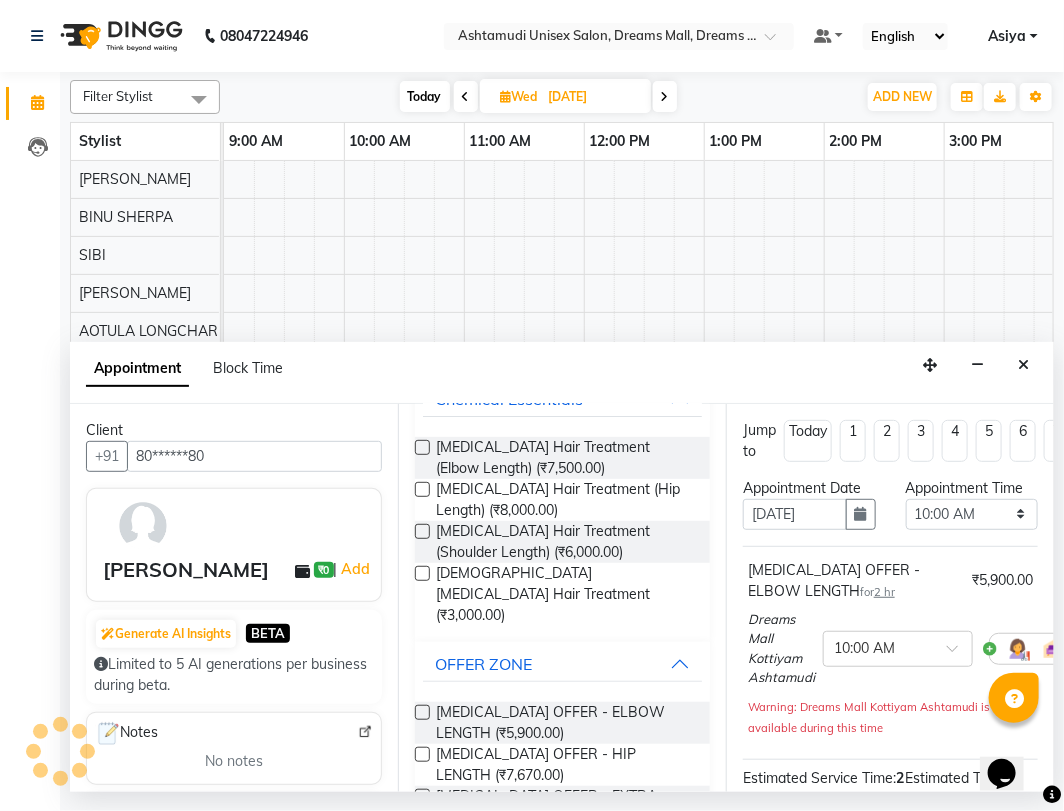scroll, scrollTop: 0, scrollLeft: 721, axis: horizontal 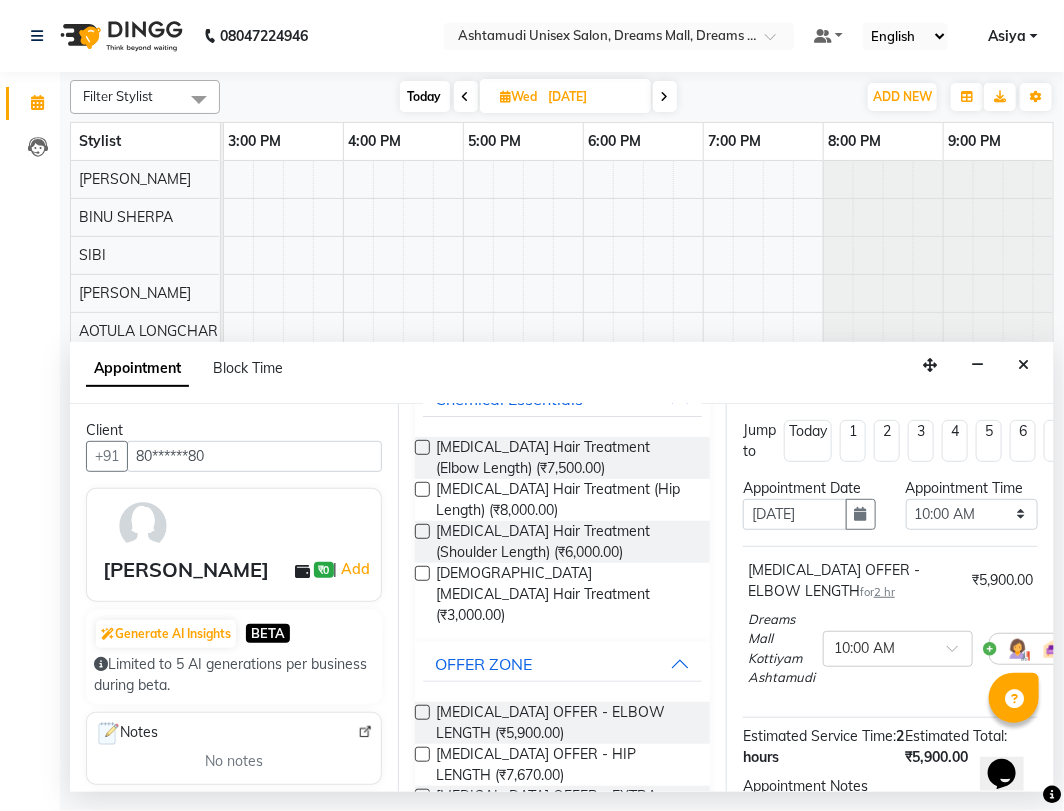 click on "Appointment Time Select 10:00 AM 10:15 AM 10:30 AM 10:45 AM 11:00 AM 11:15 AM 11:30 AM 11:45 AM 12:00 PM 12:15 PM 12:30 PM 12:45 PM 01:00 PM 01:15 PM 01:30 PM 01:45 PM 02:00 PM 02:15 PM 02:30 PM 02:45 PM 03:00 PM 03:15 PM 03:30 PM 03:45 PM 04:00 PM 04:15 PM 04:30 PM 04:45 PM 05:00 PM 05:15 PM 05:30 PM 05:45 PM 06:00 PM 06:15 PM 06:30 PM 06:45 PM 07:00 PM 07:15 PM 07:30 PM 07:45 PM 08:00 PM 08:15 PM 08:30 PM 08:45 PM 09:00 PM" at bounding box center [972, 512] 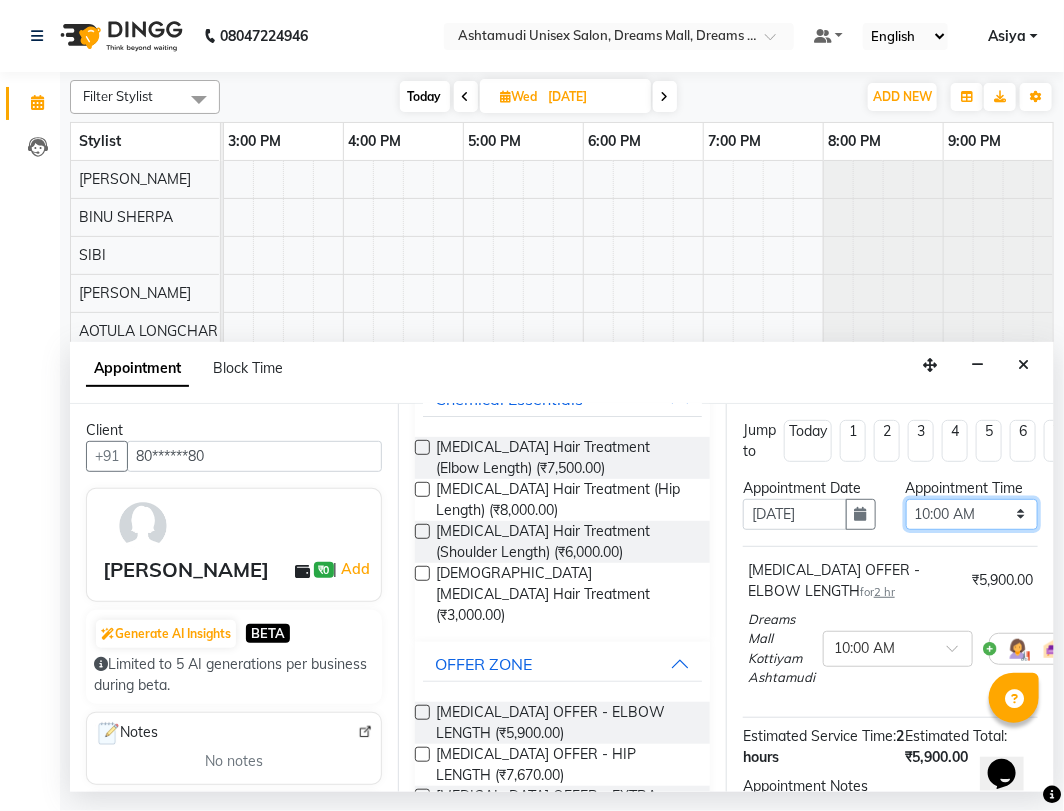 click on "Select 10:00 AM 10:15 AM 10:30 AM 10:45 AM 11:00 AM 11:15 AM 11:30 AM 11:45 AM 12:00 PM 12:15 PM 12:30 PM 12:45 PM 01:00 PM 01:15 PM 01:30 PM 01:45 PM 02:00 PM 02:15 PM 02:30 PM 02:45 PM 03:00 PM 03:15 PM 03:30 PM 03:45 PM 04:00 PM 04:15 PM 04:30 PM 04:45 PM 05:00 PM 05:15 PM 05:30 PM 05:45 PM 06:00 PM 06:15 PM 06:30 PM 06:45 PM 07:00 PM 07:15 PM 07:30 PM 07:45 PM 08:00 PM 08:15 PM 08:30 PM 08:45 PM 09:00 PM" at bounding box center [972, 514] 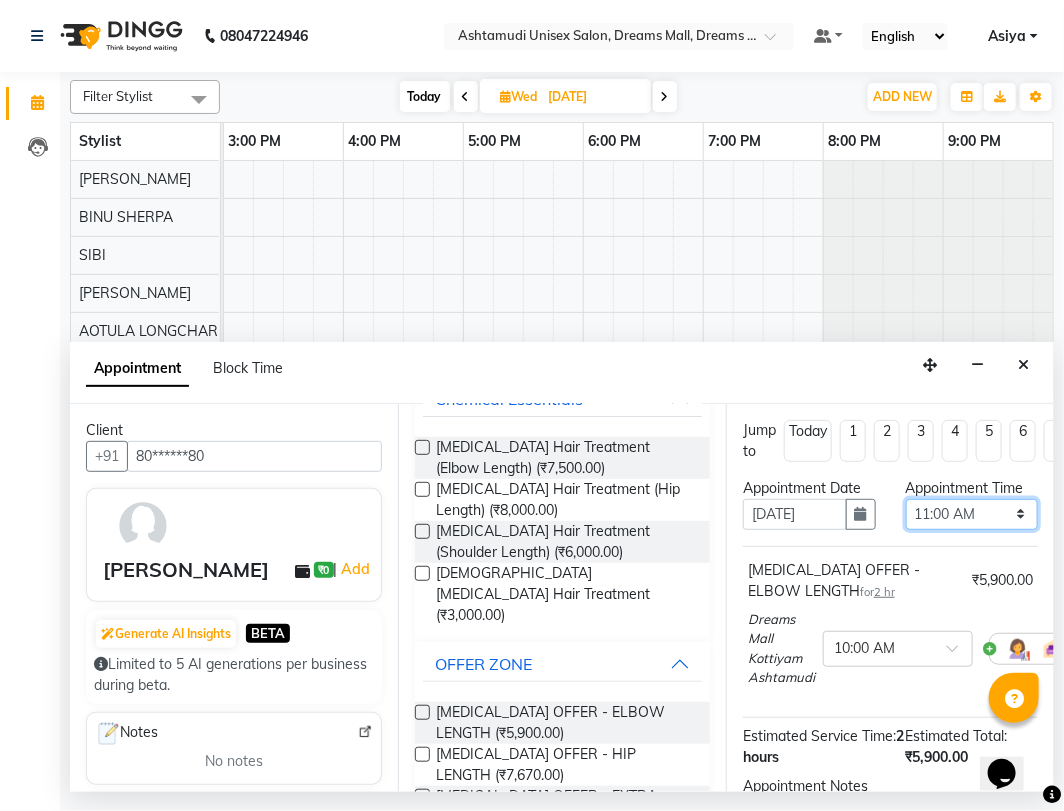 click on "Select 10:00 AM 10:15 AM 10:30 AM 10:45 AM 11:00 AM 11:15 AM 11:30 AM 11:45 AM 12:00 PM 12:15 PM 12:30 PM 12:45 PM 01:00 PM 01:15 PM 01:30 PM 01:45 PM 02:00 PM 02:15 PM 02:30 PM 02:45 PM 03:00 PM 03:15 PM 03:30 PM 03:45 PM 04:00 PM 04:15 PM 04:30 PM 04:45 PM 05:00 PM 05:15 PM 05:30 PM 05:45 PM 06:00 PM 06:15 PM 06:30 PM 06:45 PM 07:00 PM 07:15 PM 07:30 PM 07:45 PM 08:00 PM 08:15 PM 08:30 PM 08:45 PM 09:00 PM" at bounding box center [972, 514] 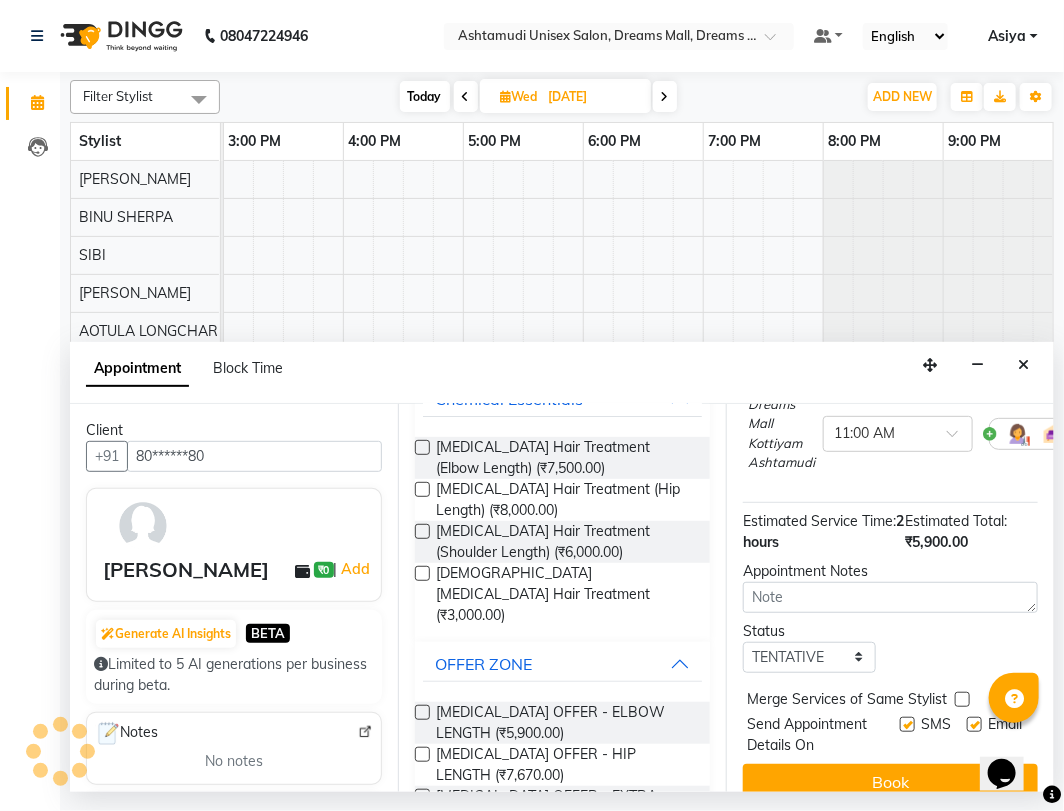 scroll, scrollTop: 222, scrollLeft: 0, axis: vertical 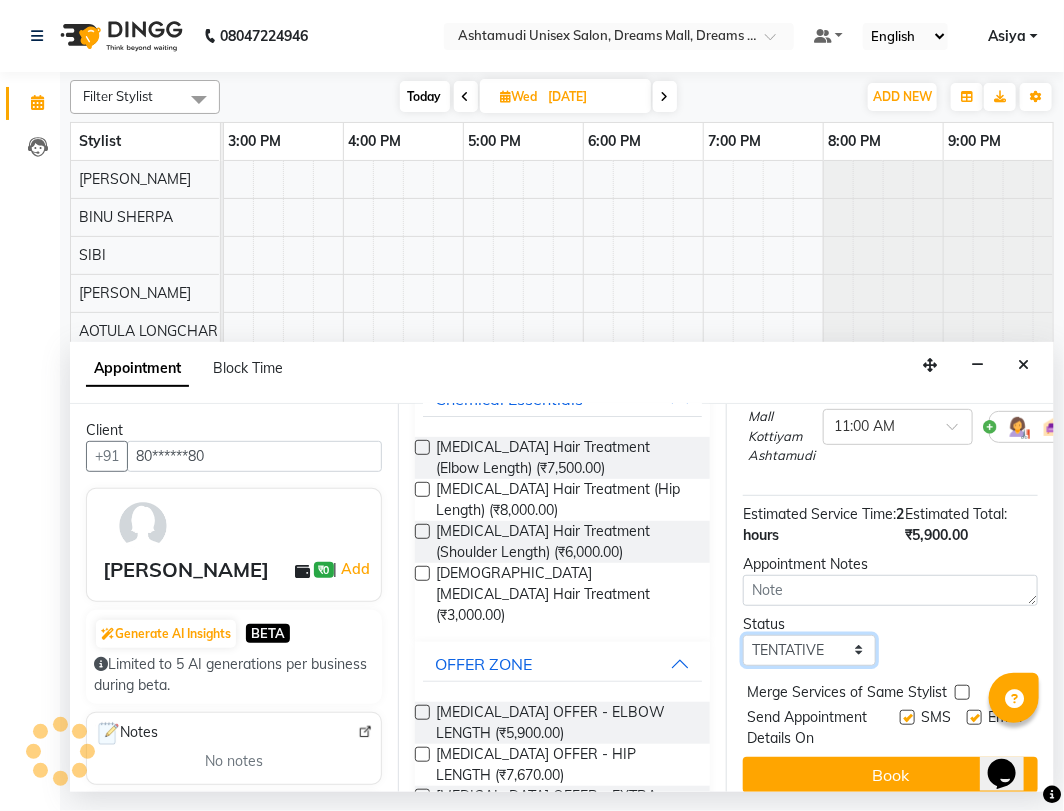 click on "Select TENTATIVE CONFIRM UPCOMING" at bounding box center (809, 650) 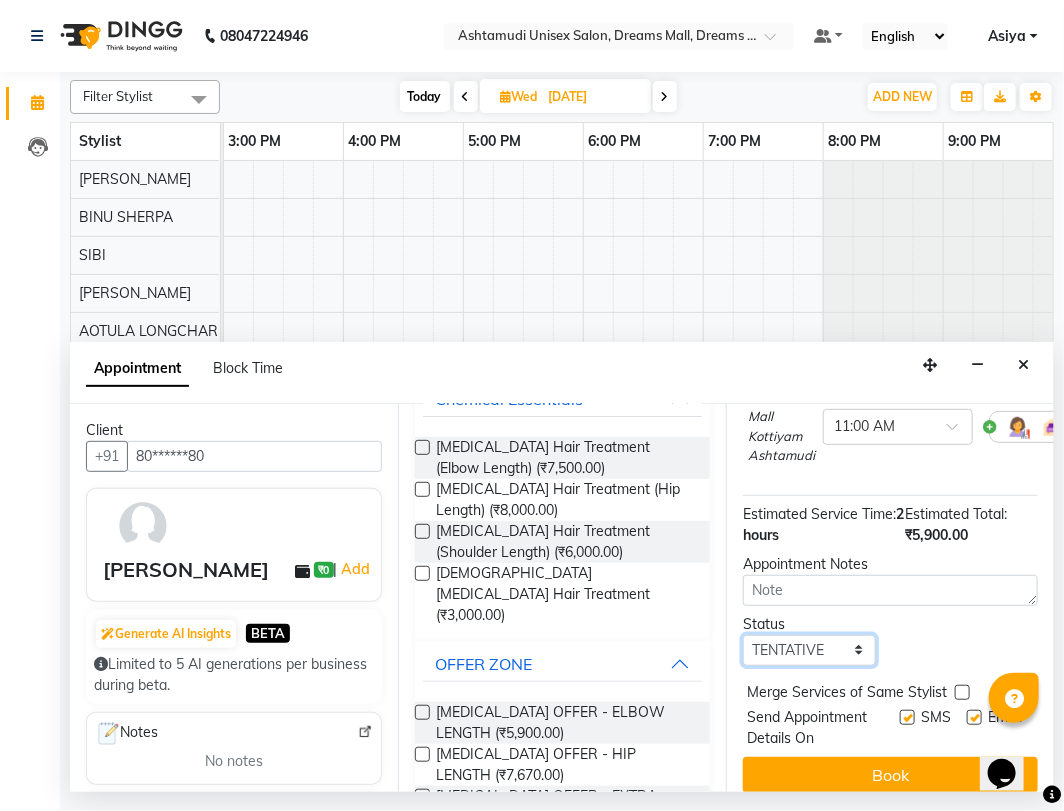 select on "confirm booking" 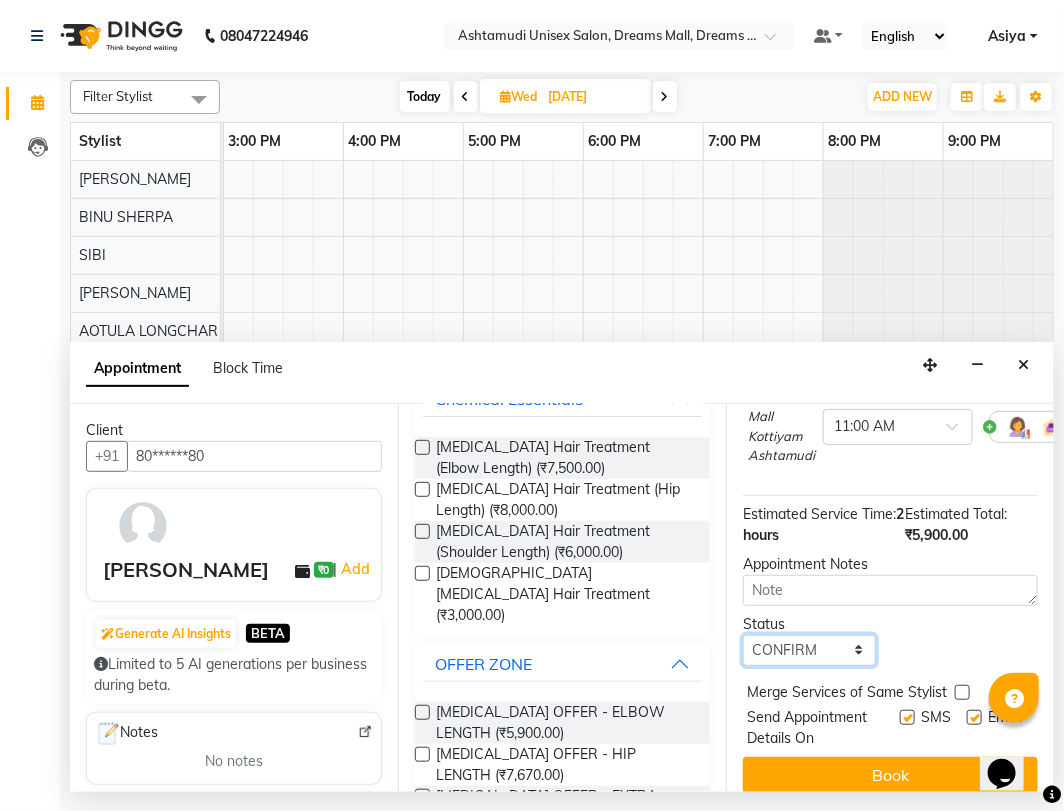 click on "Select TENTATIVE CONFIRM UPCOMING" at bounding box center [809, 650] 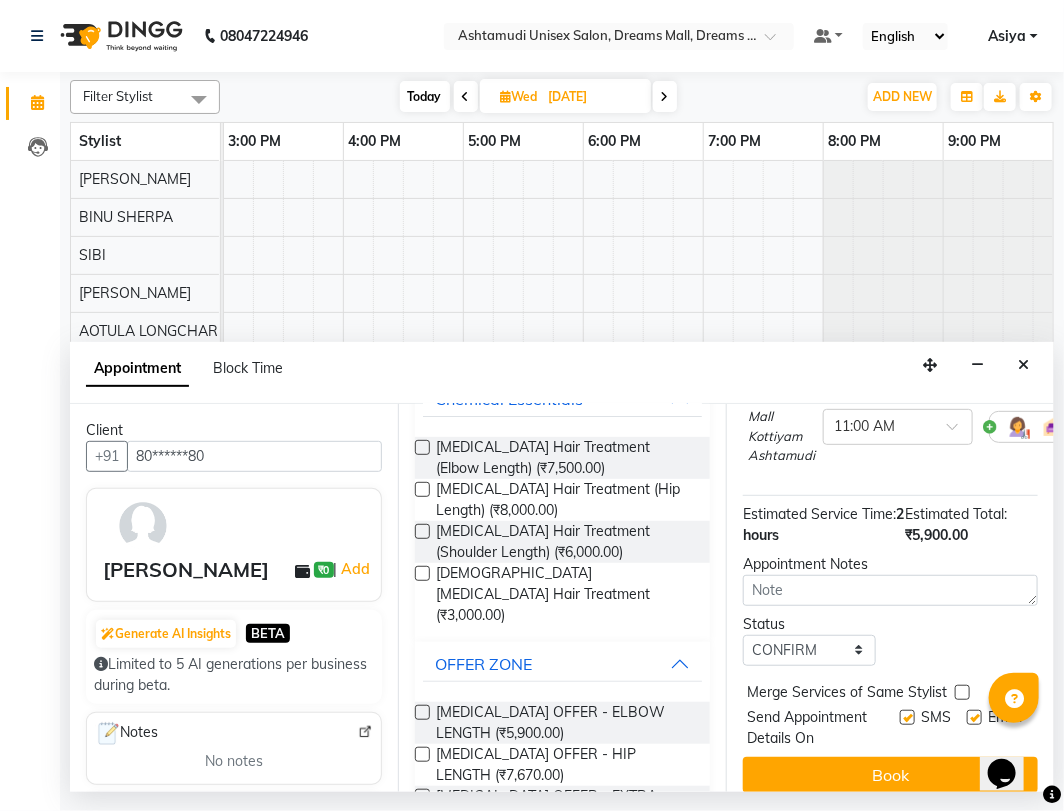 click on "Send Appointment Details On" at bounding box center (819, 728) 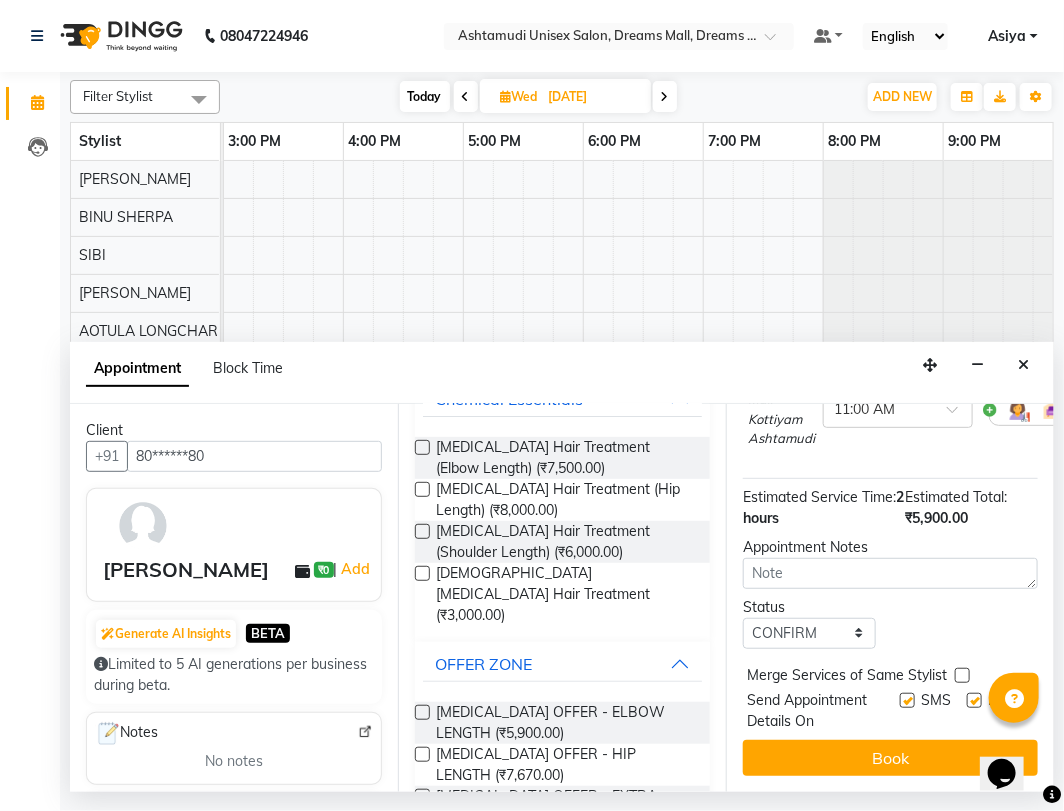 scroll, scrollTop: 255, scrollLeft: 0, axis: vertical 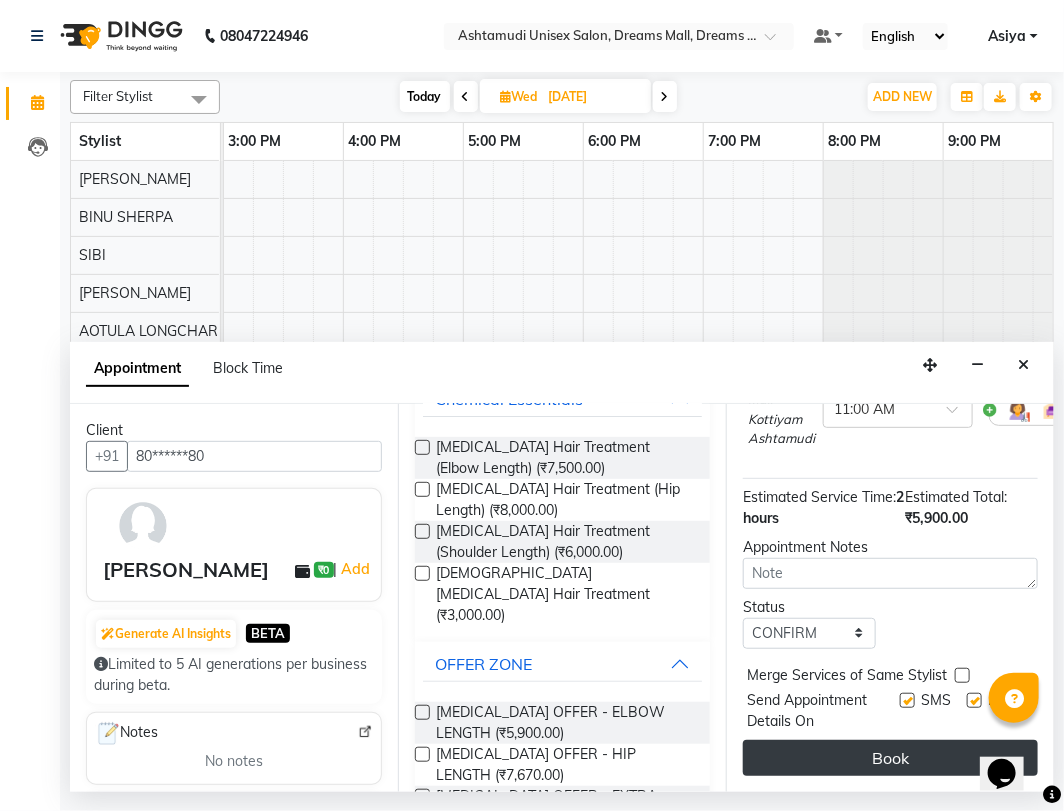click on "Book" at bounding box center [890, 758] 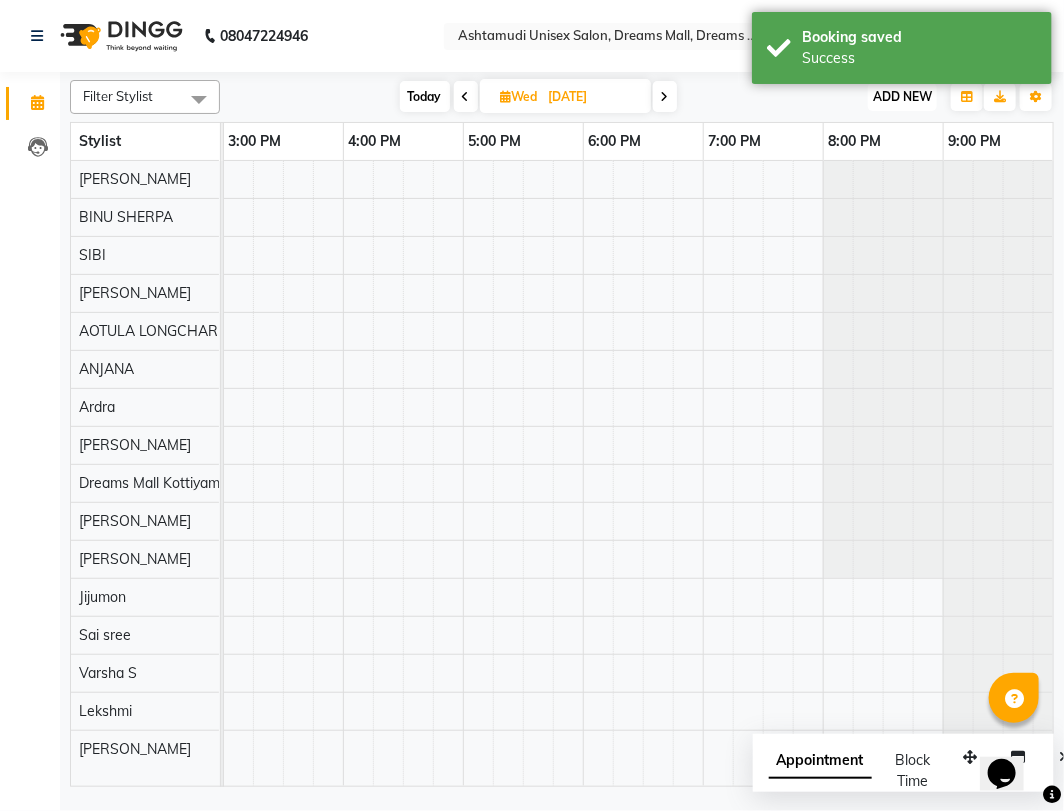 click on "ADD NEW" at bounding box center (902, 96) 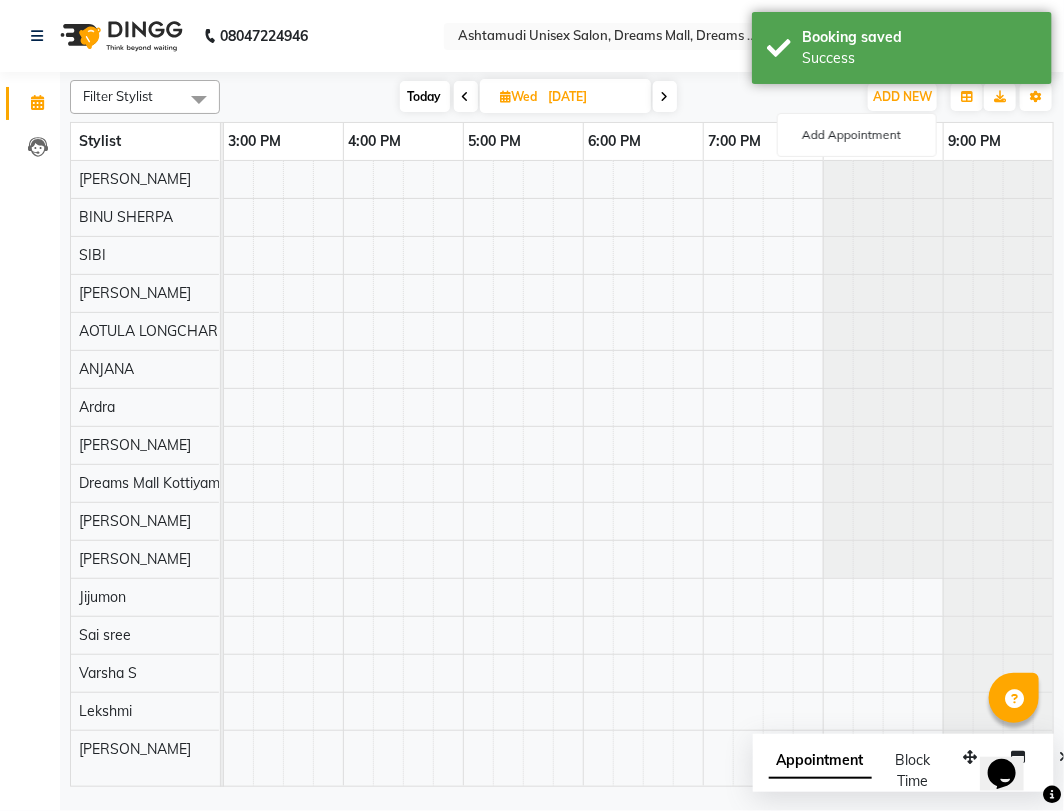 click on "Add Appointment" at bounding box center (857, 135) 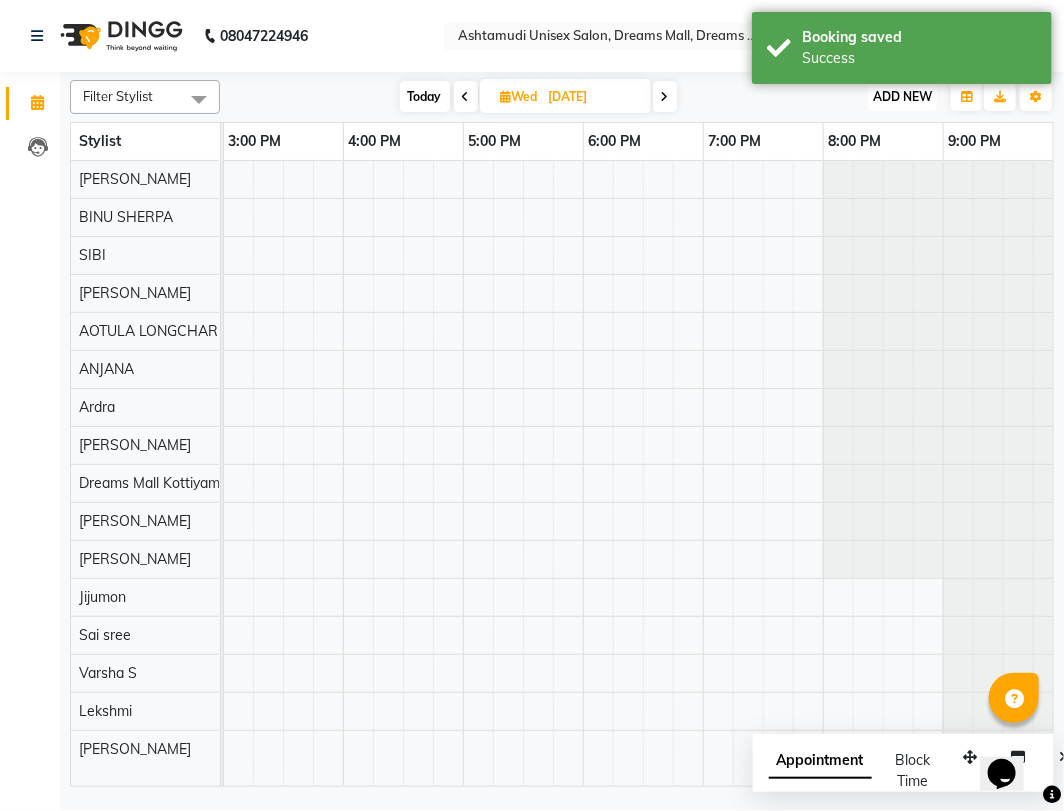 click on "ADD NEW Toggle Dropdown" at bounding box center (902, 97) 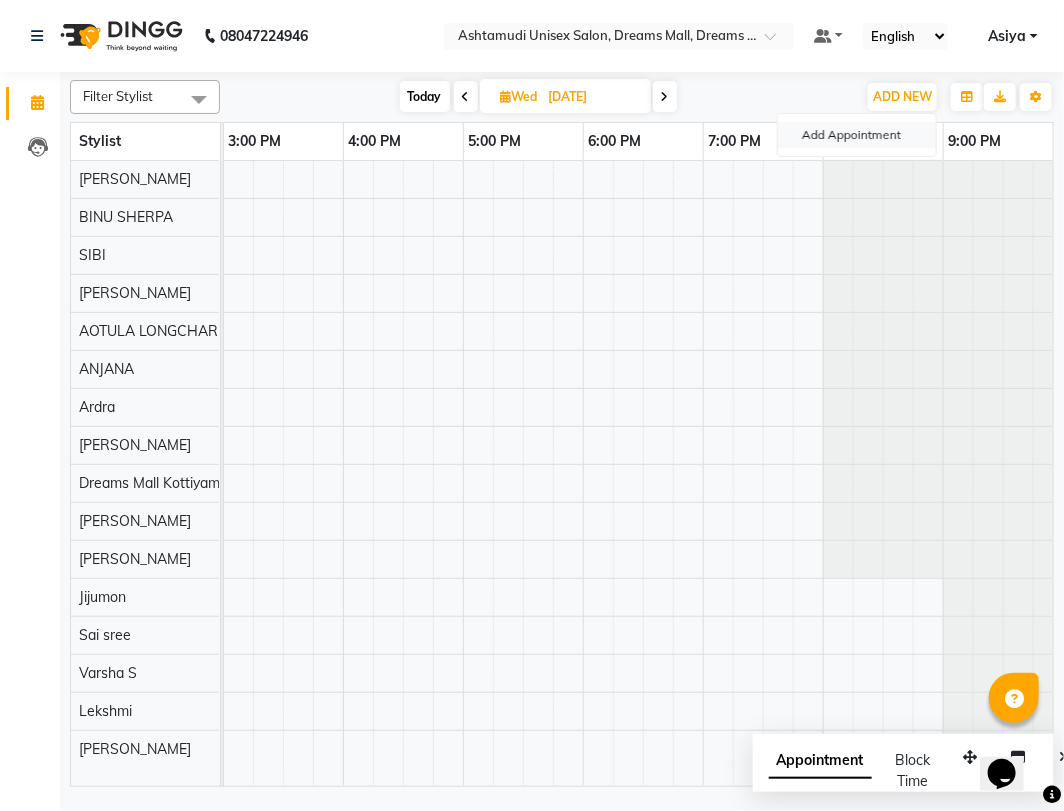 click on "Add Appointment" at bounding box center [857, 135] 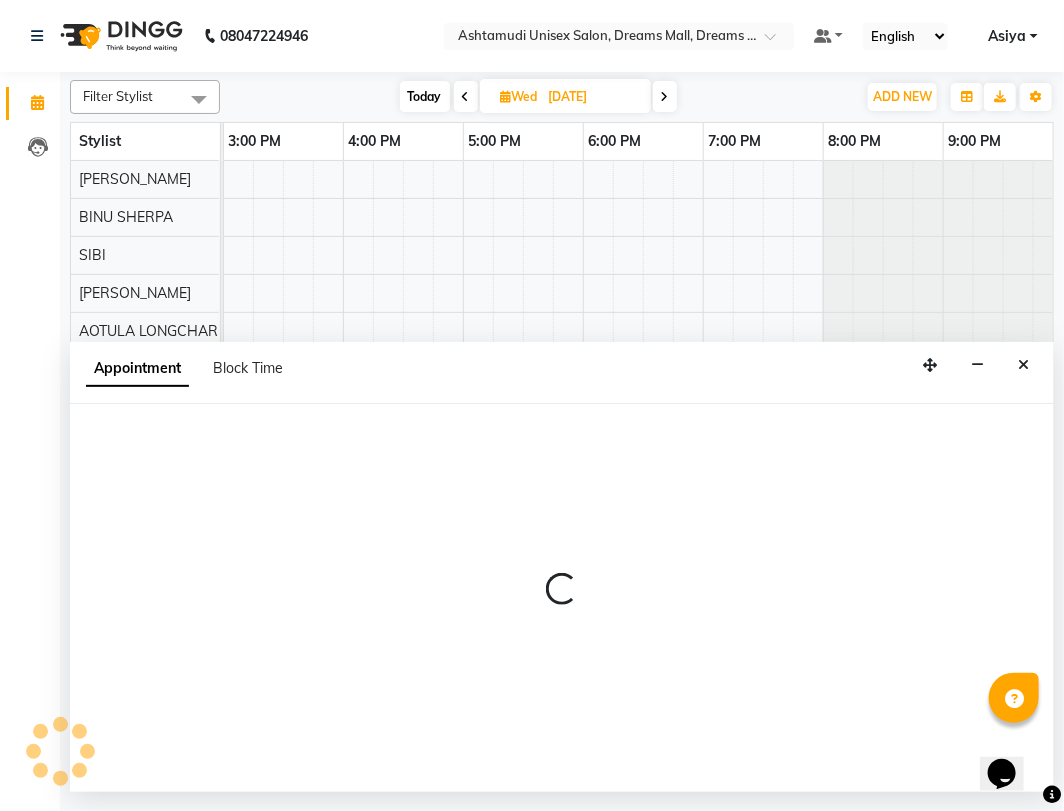 select on "600" 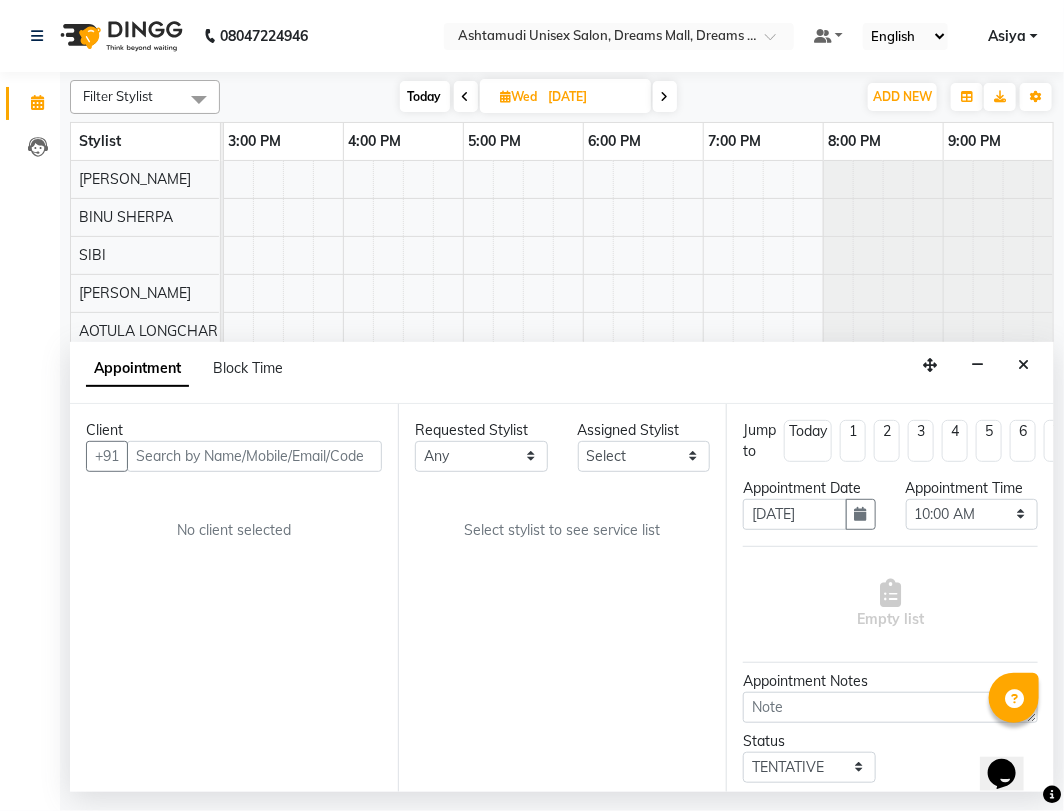click at bounding box center (254, 456) 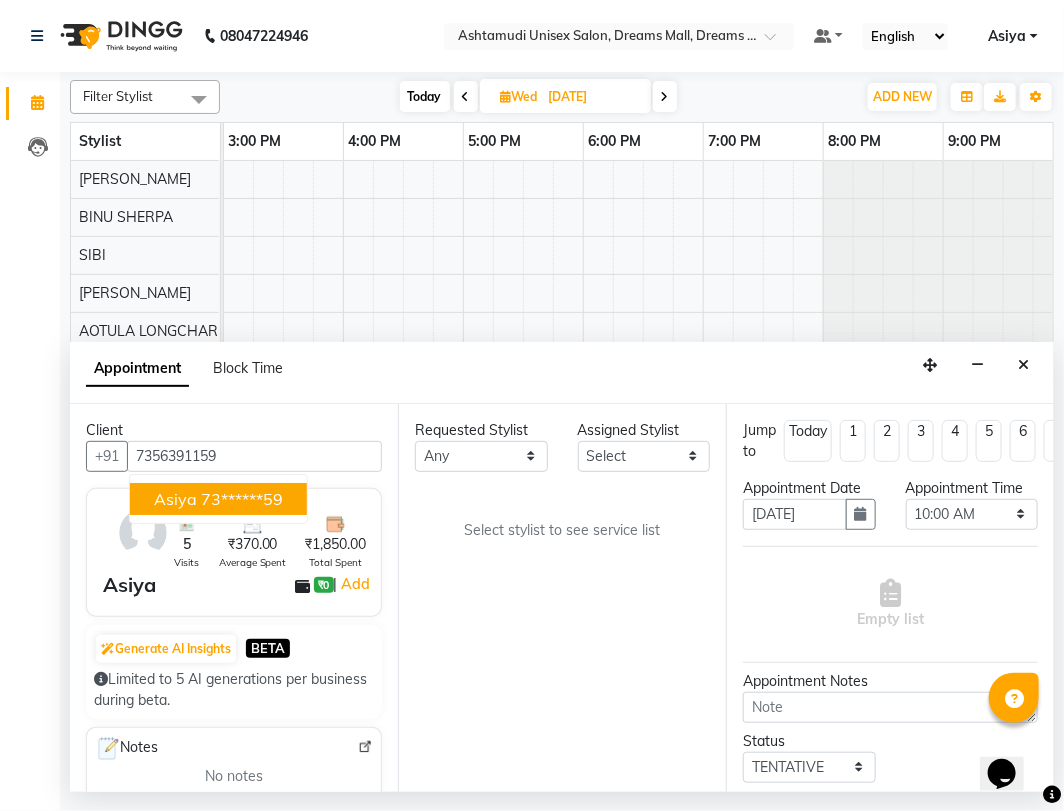 click on "73******59" at bounding box center [242, 499] 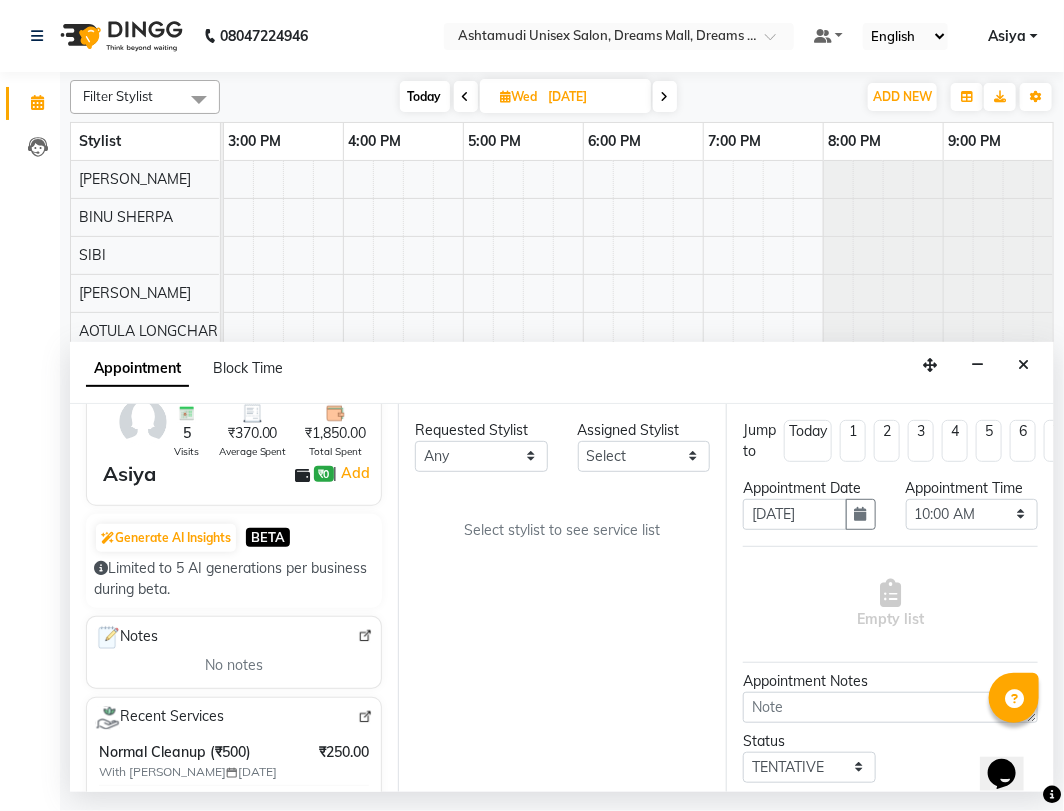 scroll, scrollTop: 0, scrollLeft: 0, axis: both 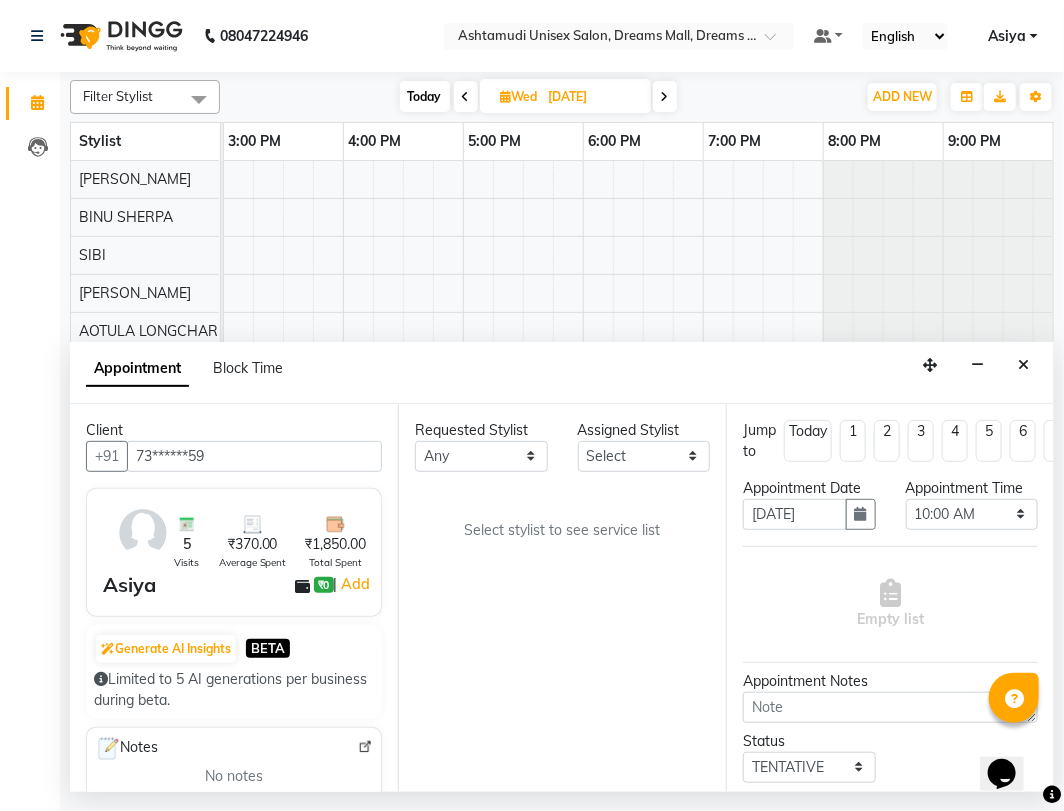 type on "73******59" 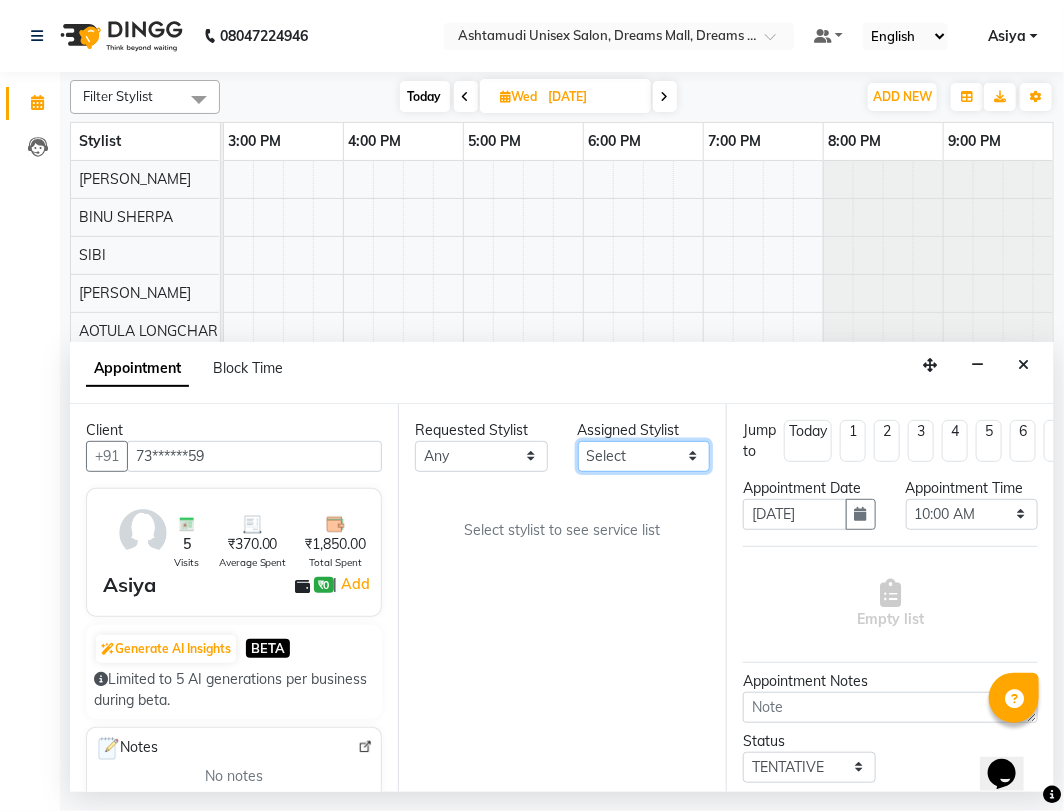 click on "Select ANJANA AOTULA LONGCHAR Ardra  ARUN VASUDEV BIKI SARKI BINU SHERPA Dreams Mall Kottiyam Ashtamudi Jijumon  Lekshmi Mo Aazad PHENGAM WANGSU Sai sree SIBI Tara  Ujal Tamang Varsha S" at bounding box center [644, 456] 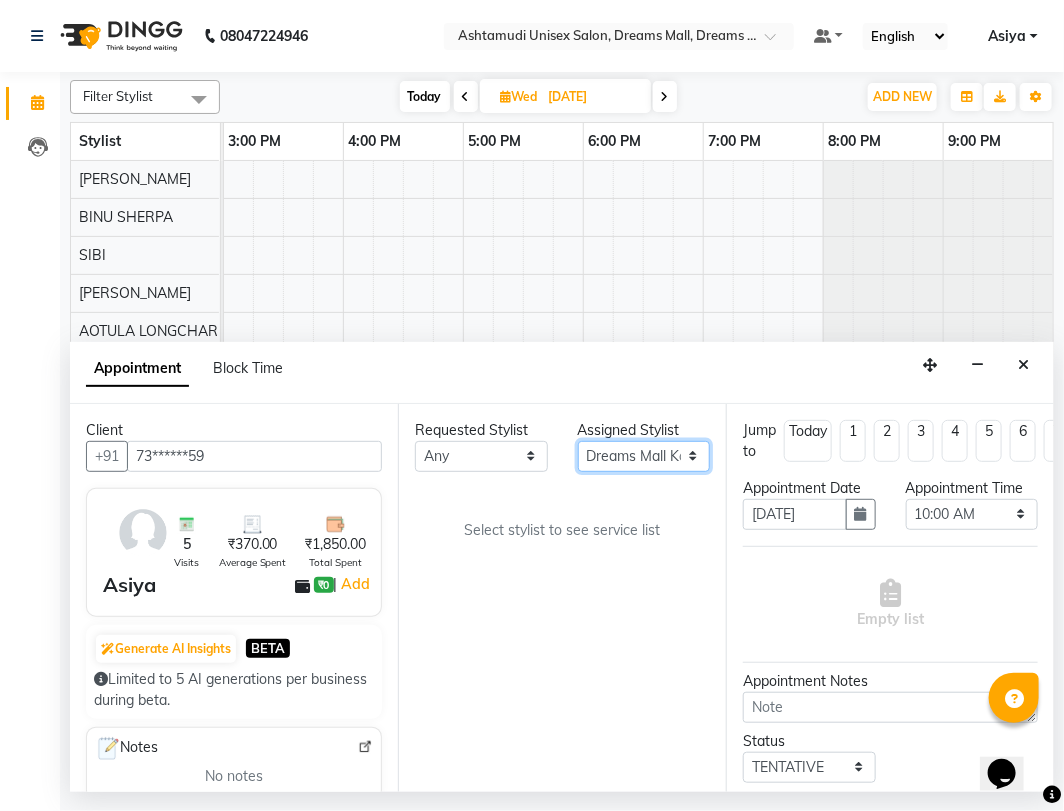 click on "Select ANJANA AOTULA LONGCHAR Ardra  ARUN VASUDEV BIKI SARKI BINU SHERPA Dreams Mall Kottiyam Ashtamudi Jijumon  Lekshmi Mo Aazad PHENGAM WANGSU Sai sree SIBI Tara  Ujal Tamang Varsha S" at bounding box center [644, 456] 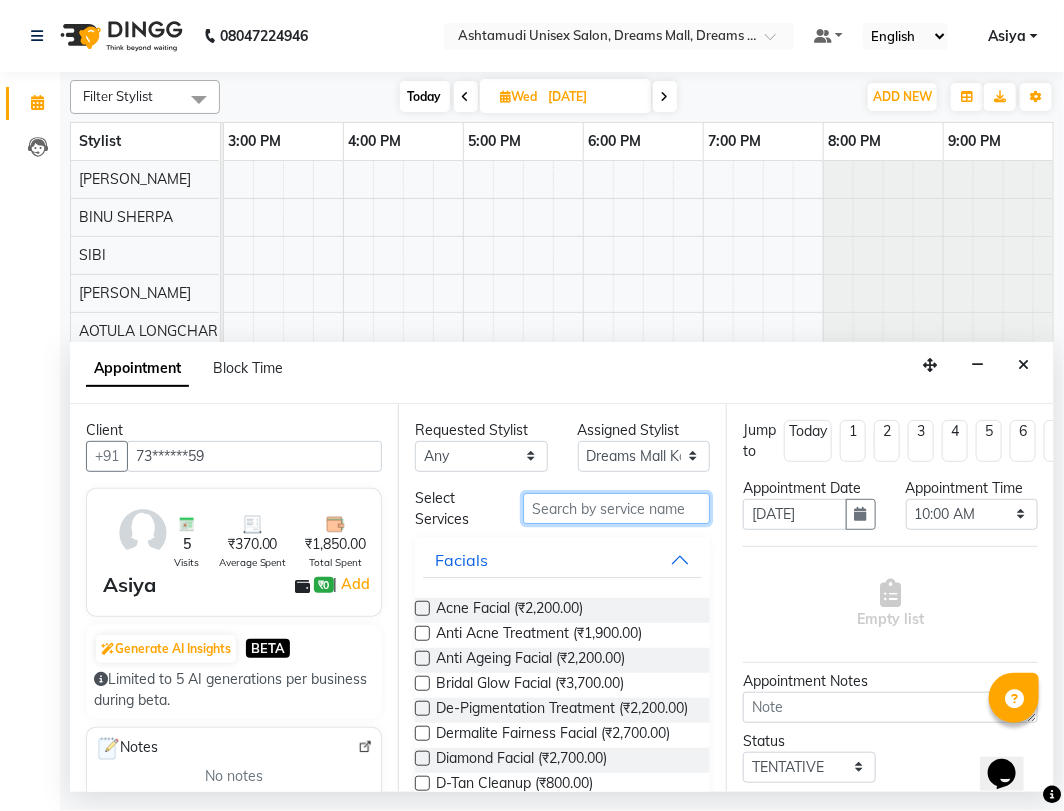 click at bounding box center [616, 508] 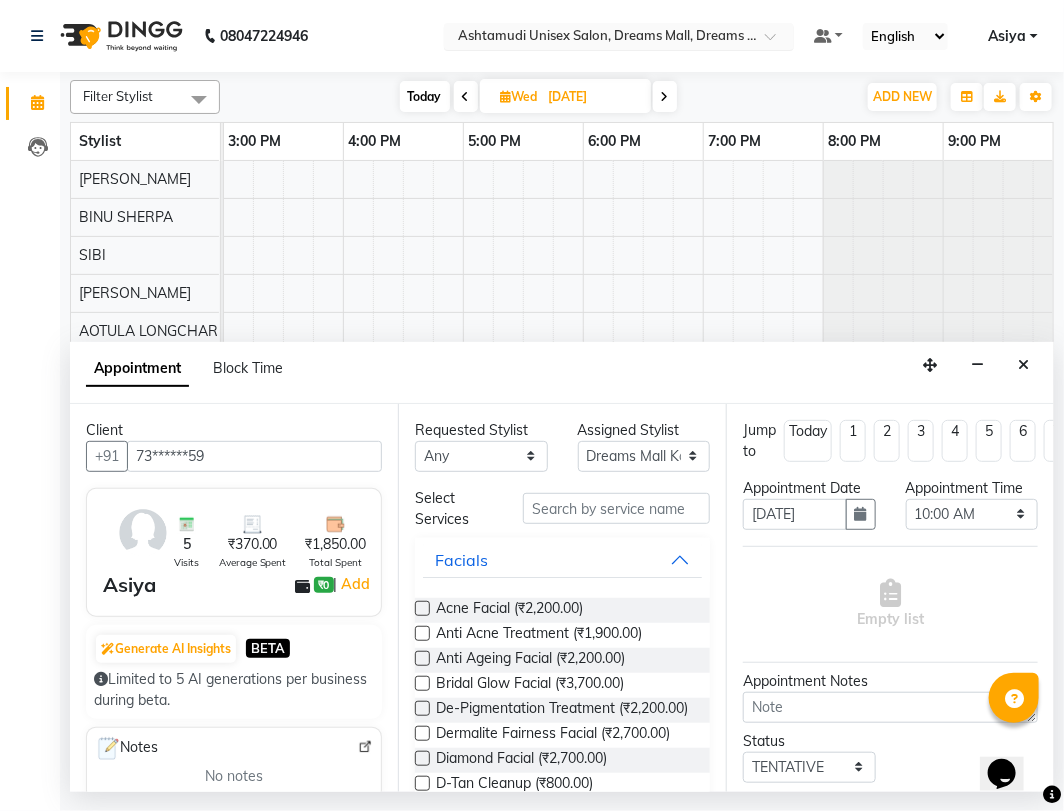 click at bounding box center (599, 38) 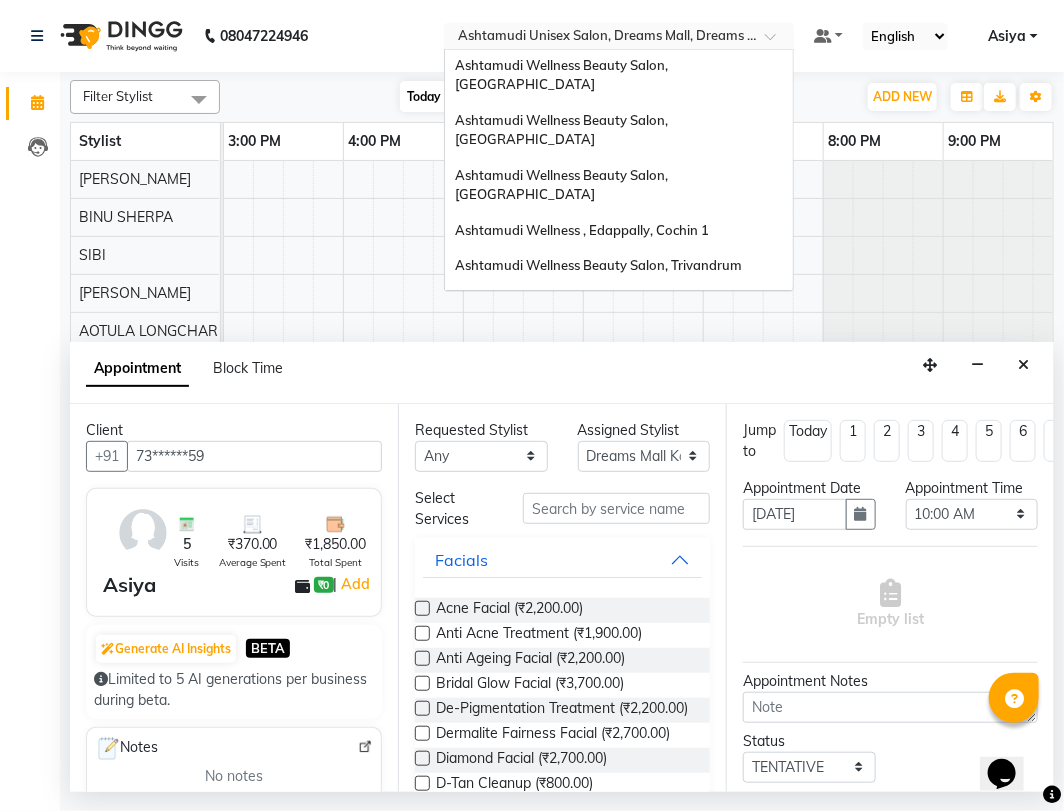 scroll, scrollTop: 53, scrollLeft: 0, axis: vertical 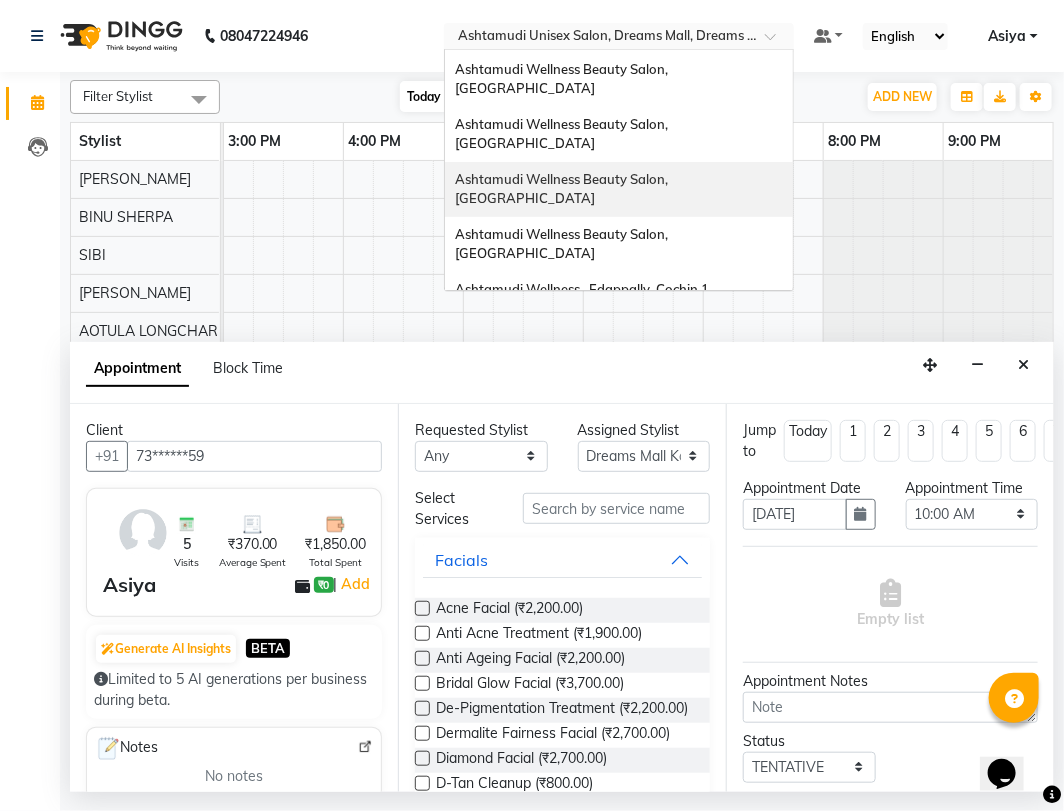 click on "Ashtamudi Wellness Beauty Salon, [GEOGRAPHIC_DATA]" at bounding box center (619, 189) 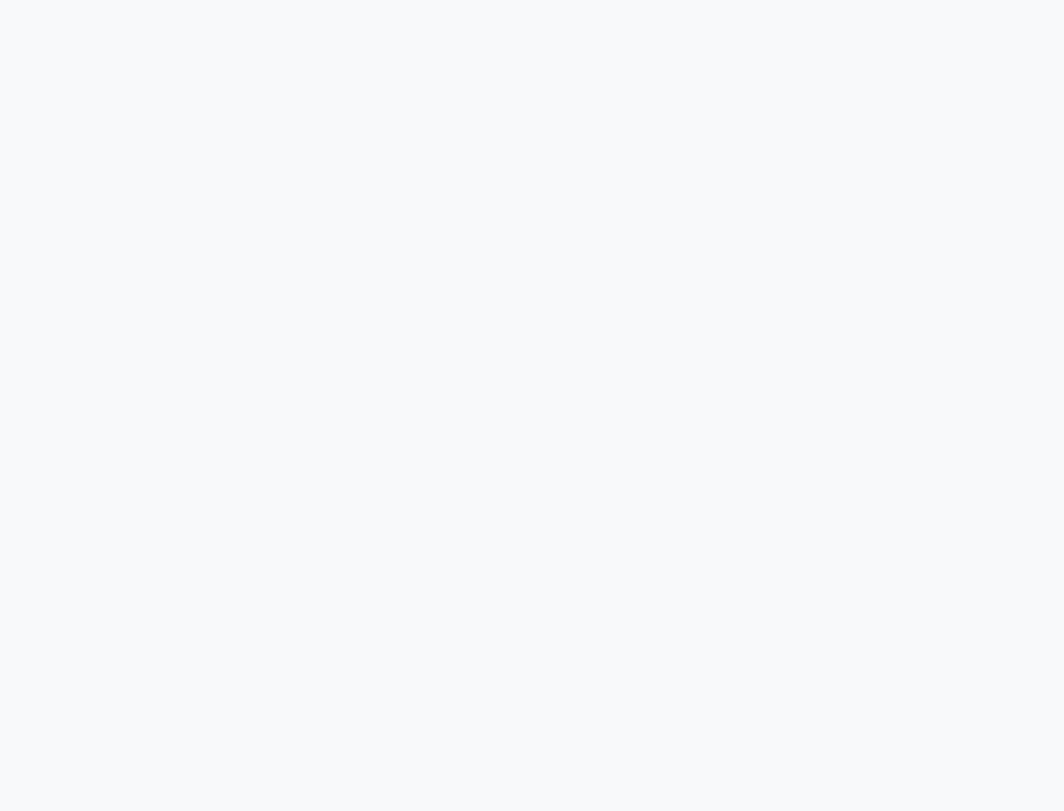scroll, scrollTop: 0, scrollLeft: 0, axis: both 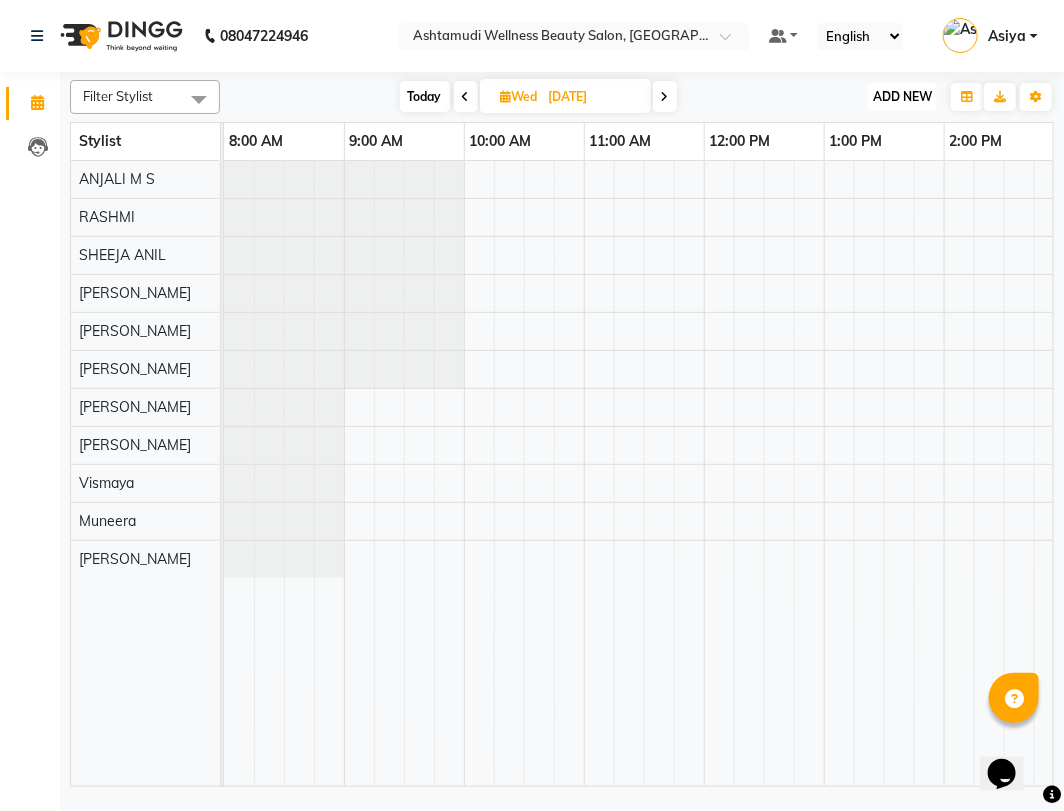 click on "ADD NEW" at bounding box center [902, 96] 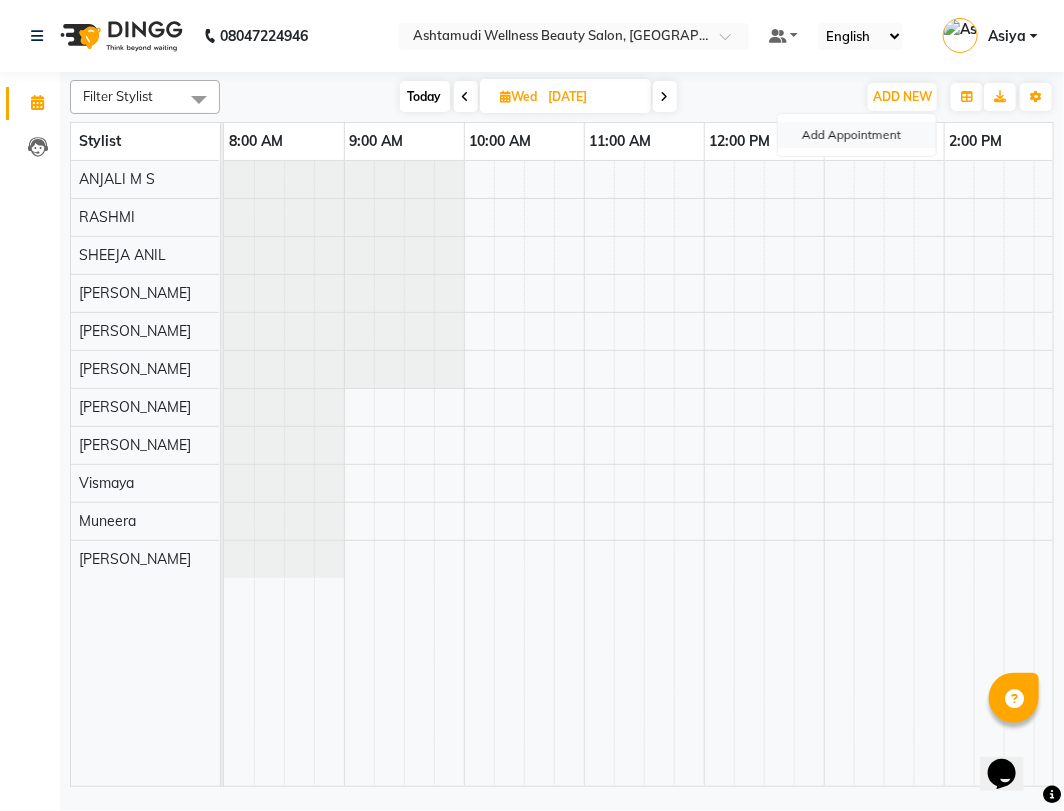 click on "Add Appointment" at bounding box center (857, 135) 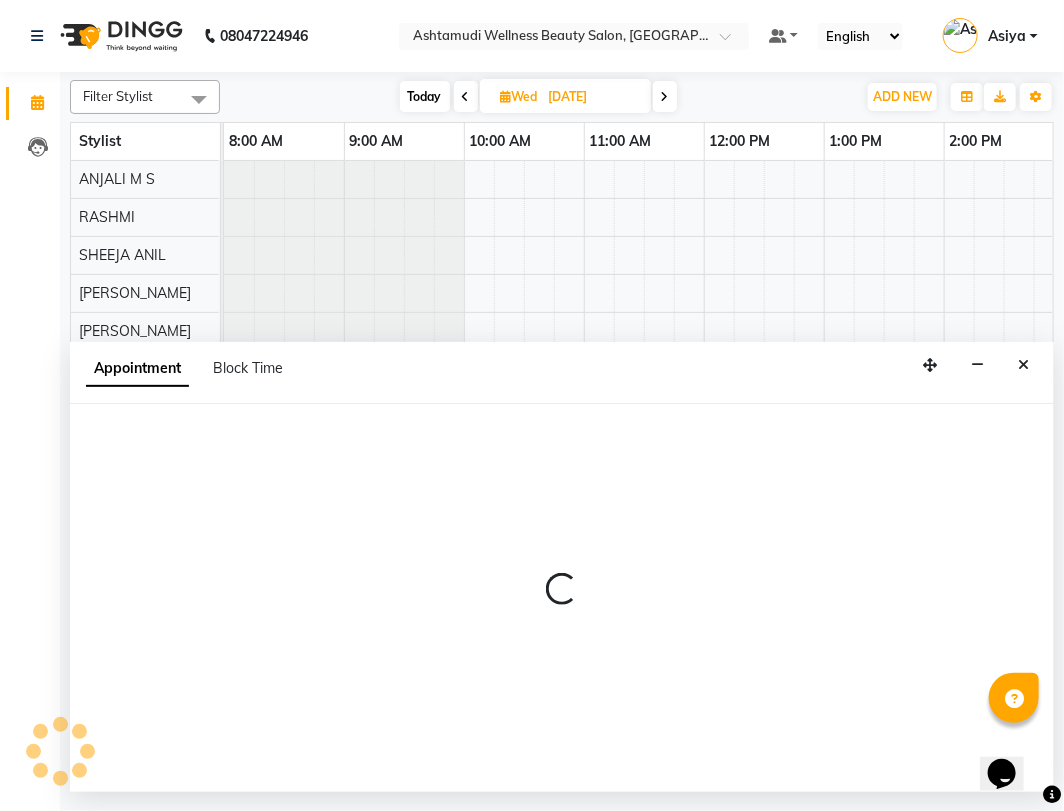 select on "540" 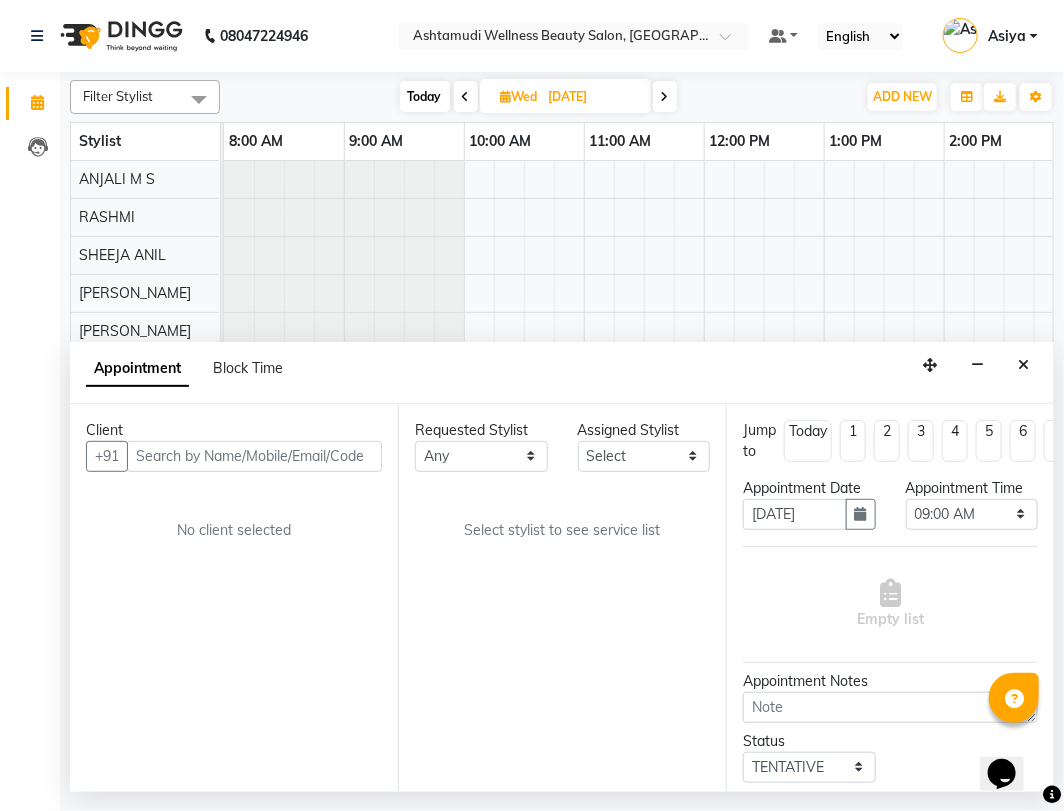 click at bounding box center (254, 456) 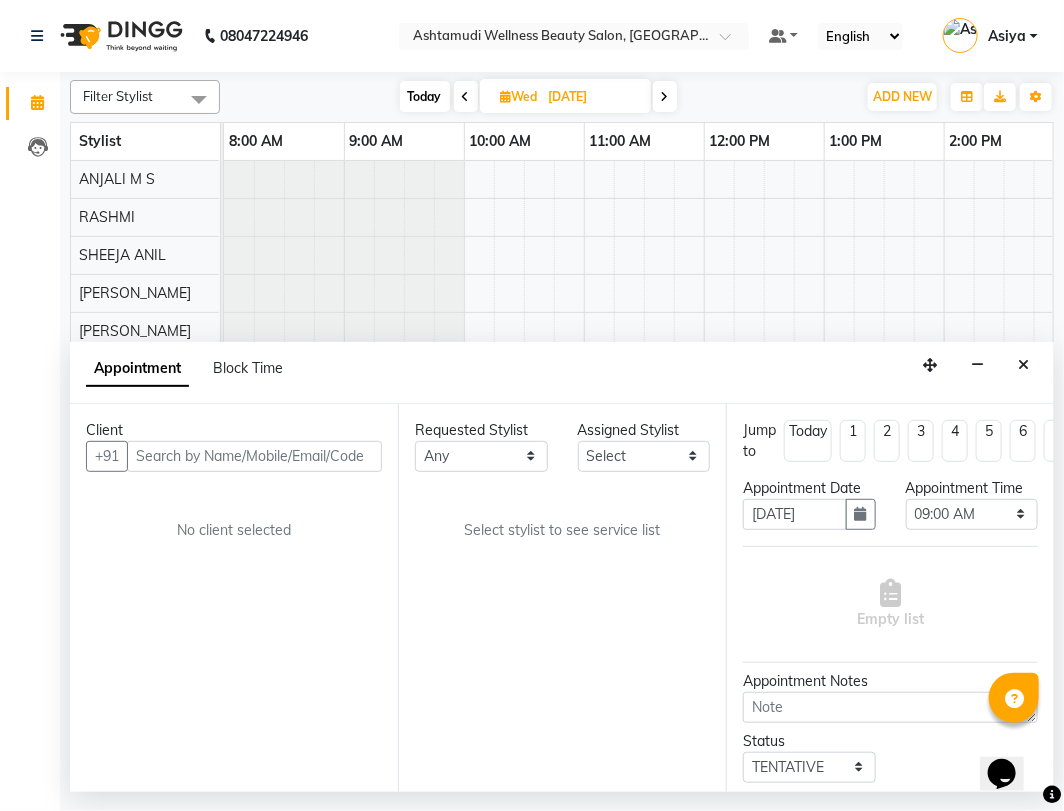 type on "8089471680" 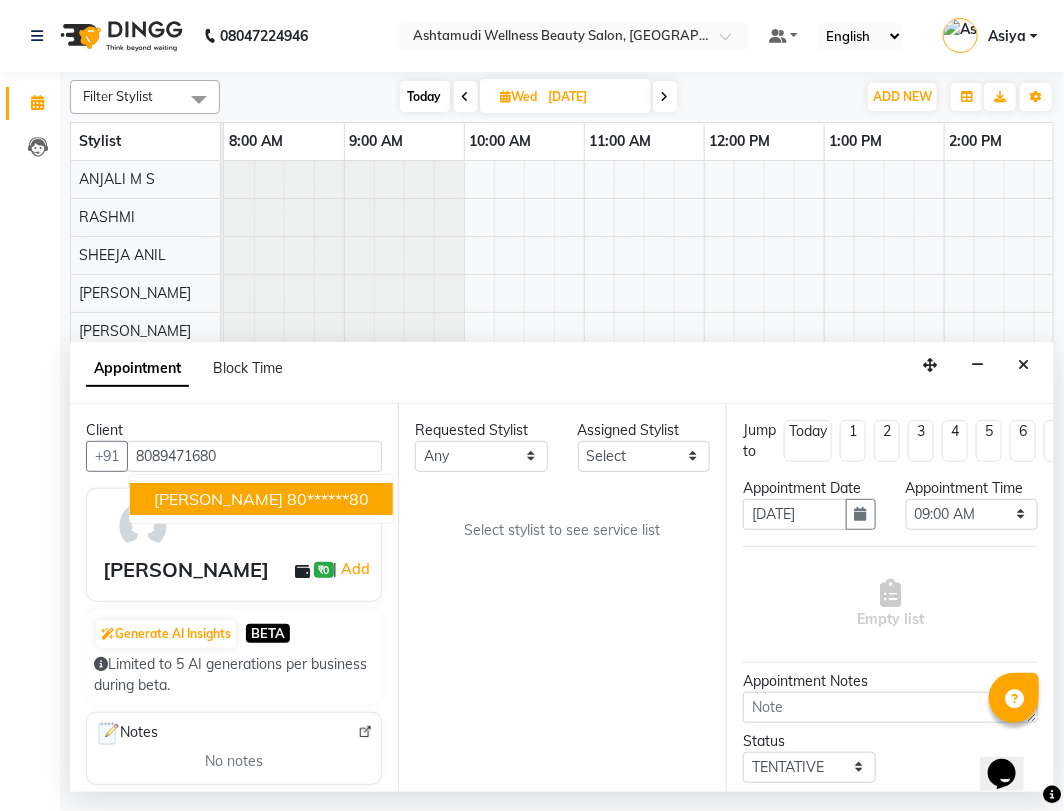 drag, startPoint x: 310, startPoint y: 446, endPoint x: -2, endPoint y: 471, distance: 313 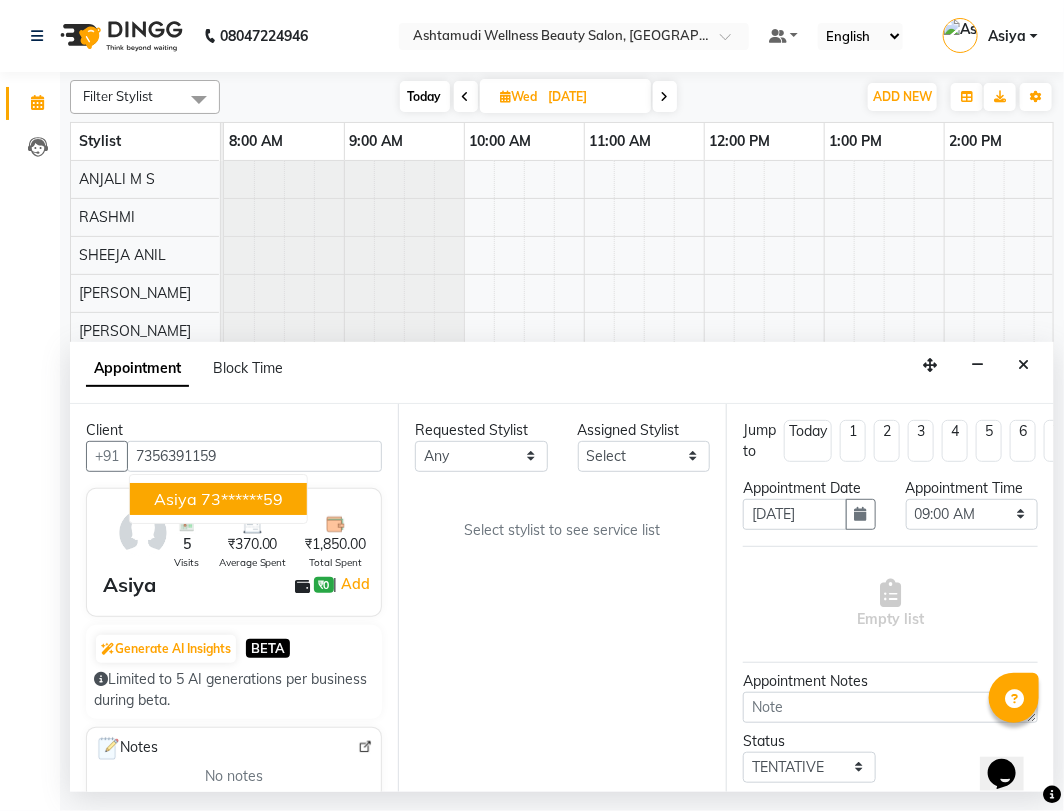 click on "Asiya  73******59" at bounding box center [218, 499] 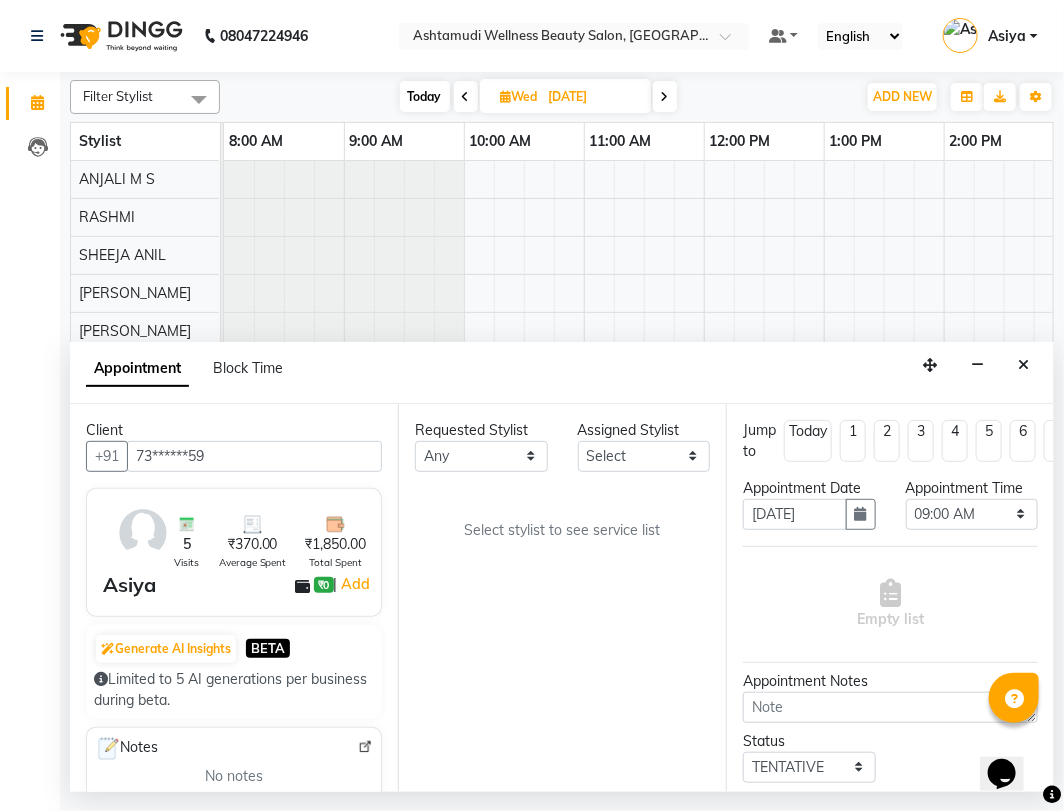 type on "73******59" 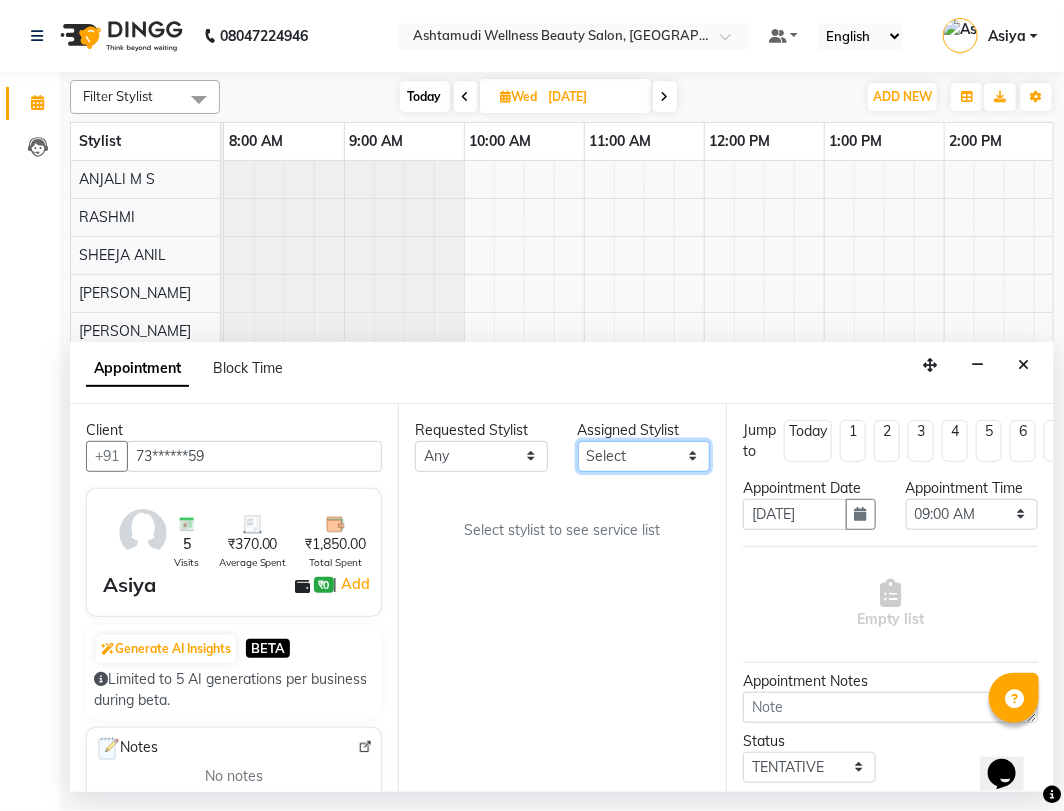 drag, startPoint x: 617, startPoint y: 445, endPoint x: 622, endPoint y: 433, distance: 13 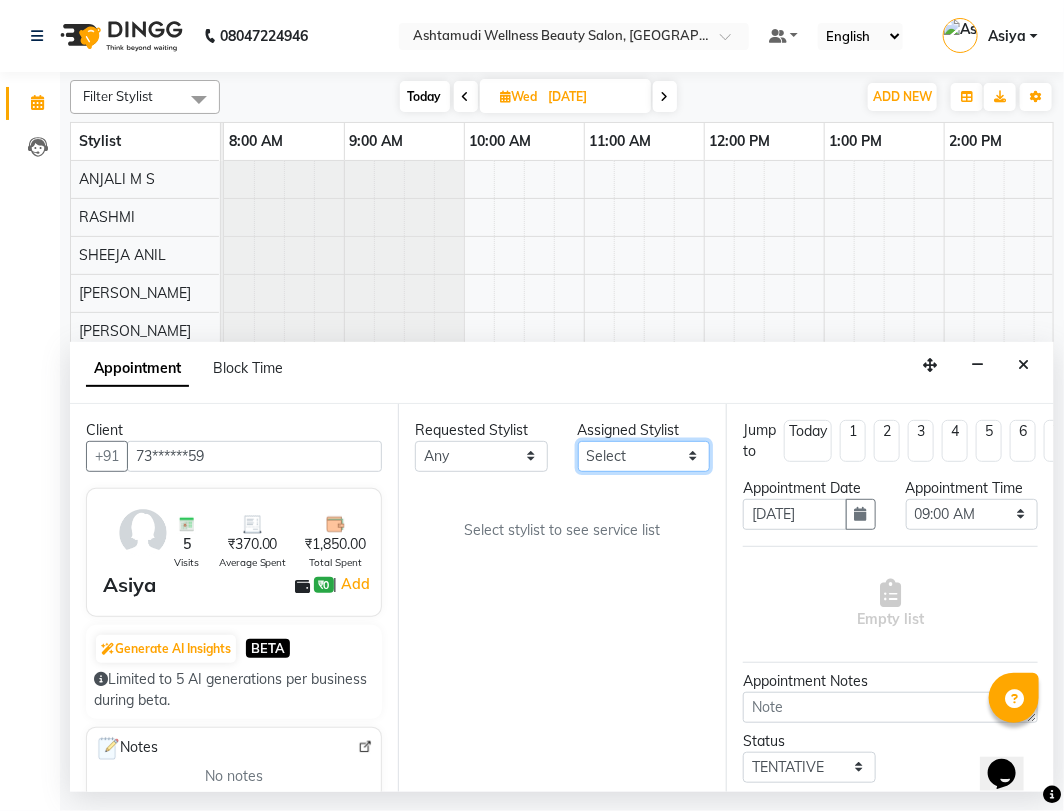 select on "27529" 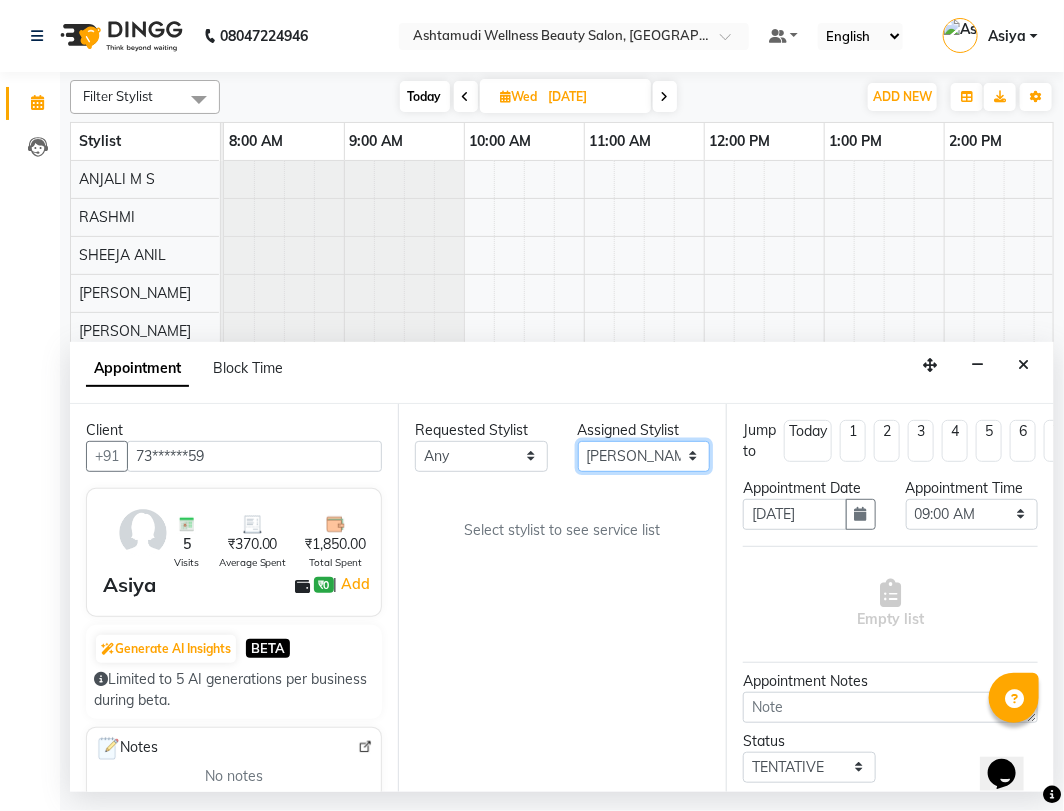 click on "Select ANJALI M S KOTTIYAM ASHTAMUDI [PERSON_NAME] [PERSON_NAME] [PERSON_NAME] [PERSON_NAME]  Sona [PERSON_NAME] [PERSON_NAME] [PERSON_NAME]" at bounding box center [644, 456] 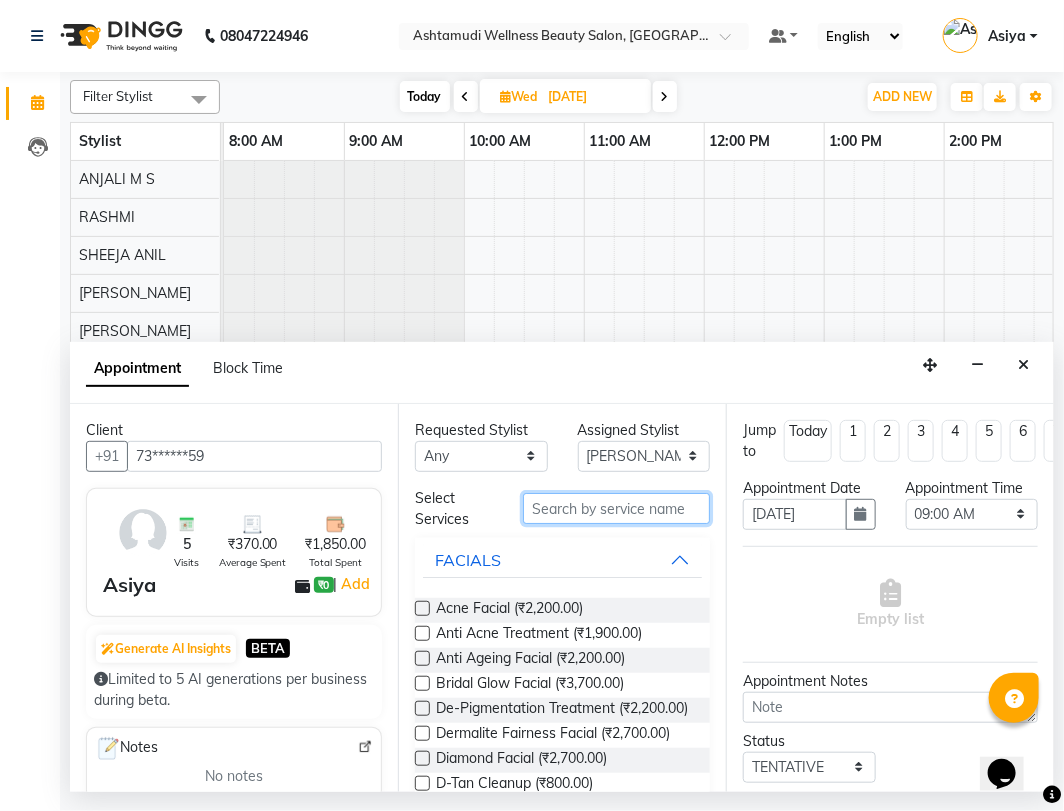 click at bounding box center [616, 508] 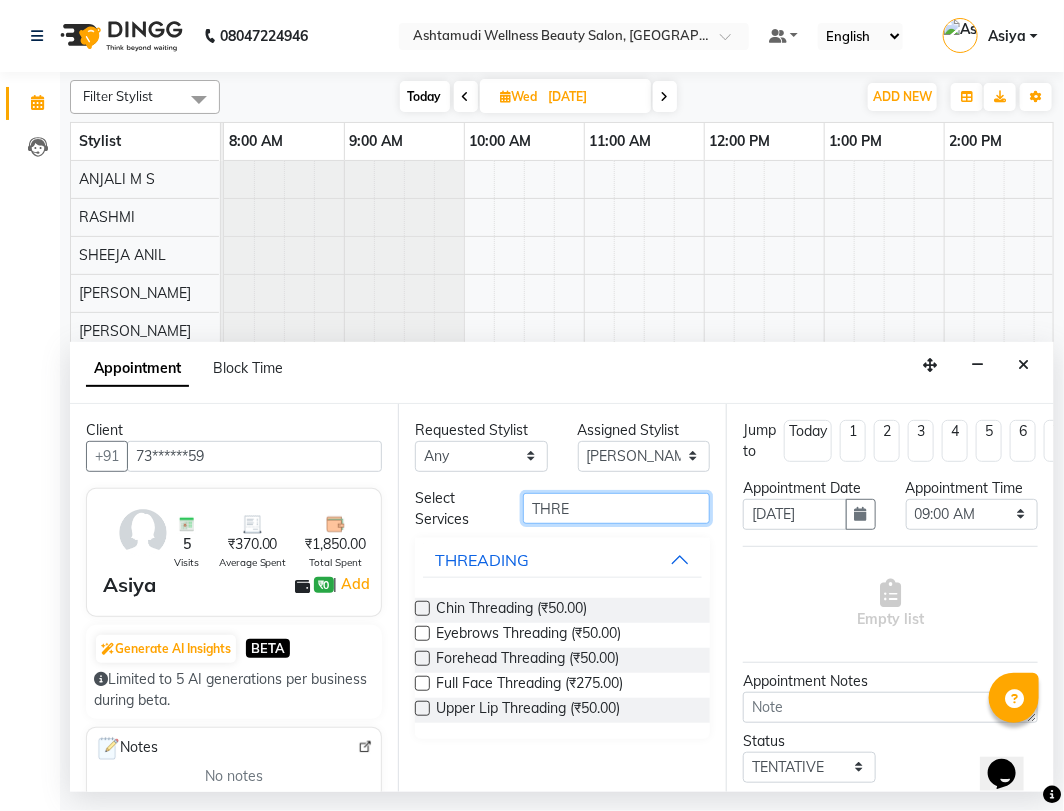 type on "THRE" 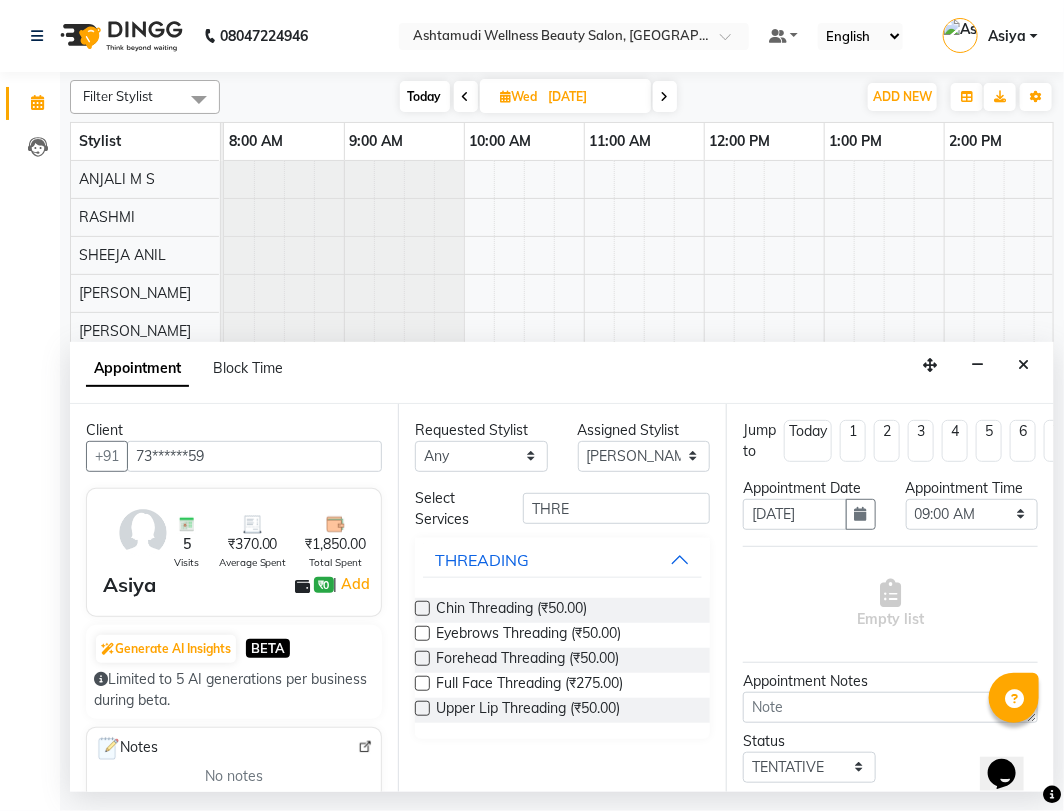 click at bounding box center (422, 633) 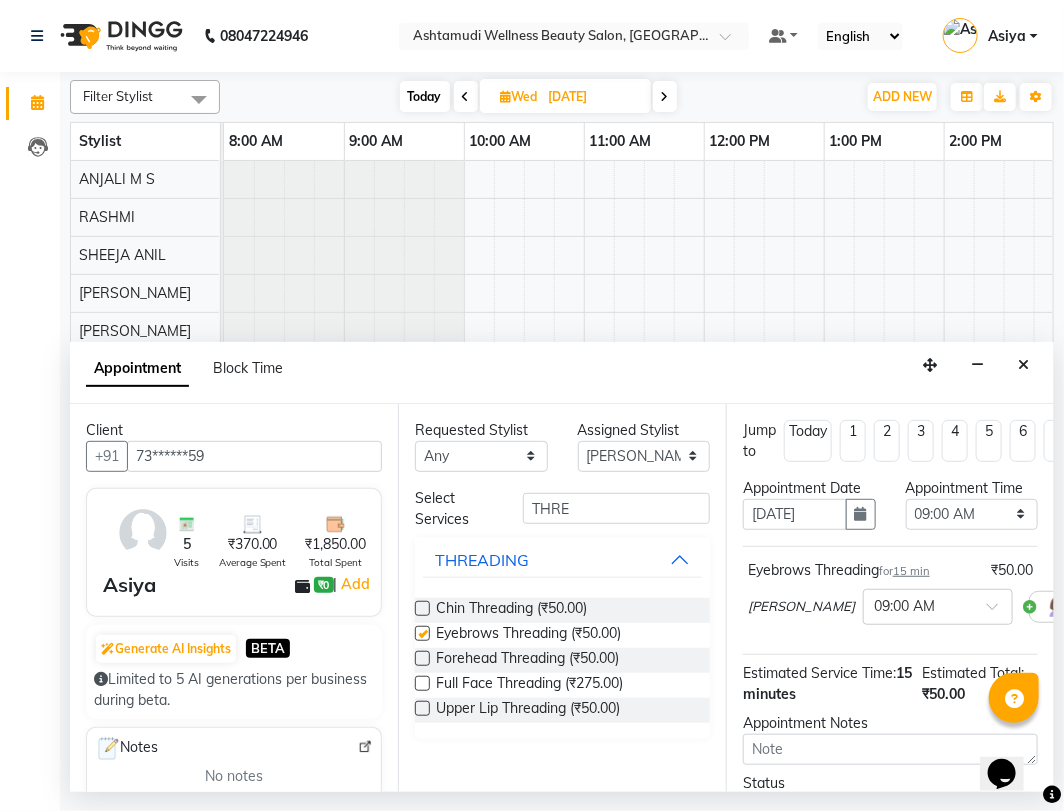 checkbox on "false" 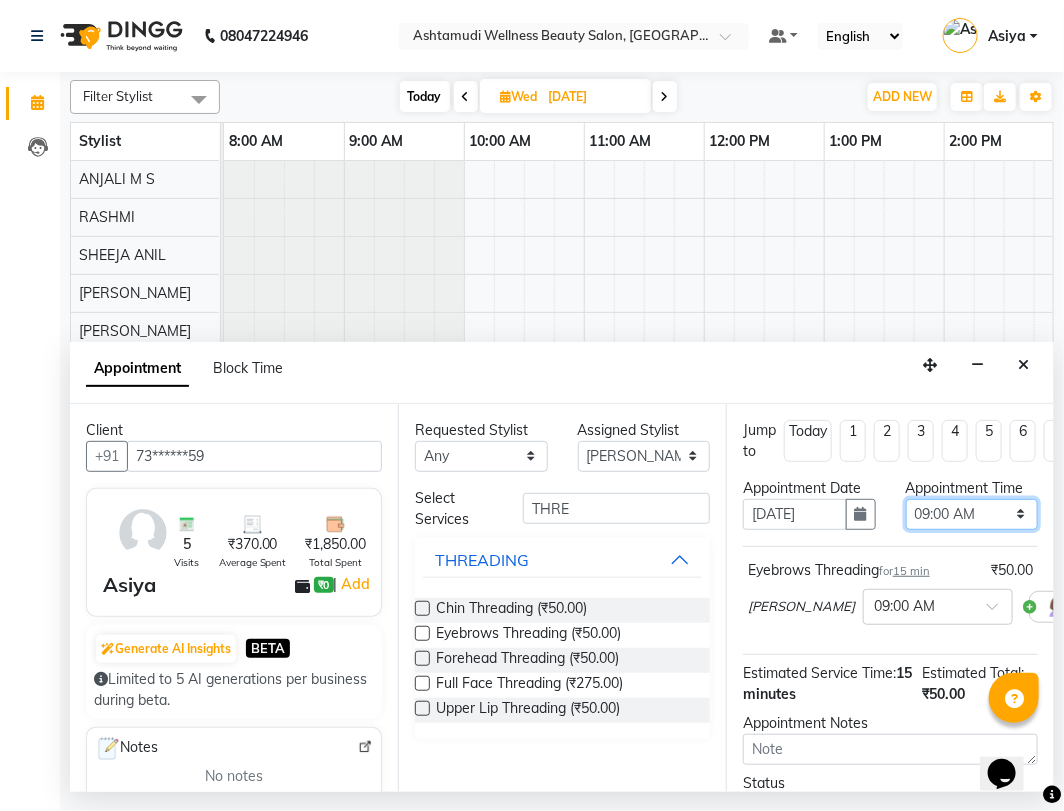 click on "Select 09:00 AM 09:15 AM 09:30 AM 09:45 AM 10:00 AM 10:15 AM 10:30 AM 10:45 AM 11:00 AM 11:15 AM 11:30 AM 11:45 AM 12:00 PM 12:15 PM 12:30 PM 12:45 PM 01:00 PM 01:15 PM 01:30 PM 01:45 PM 02:00 PM 02:15 PM 02:30 PM 02:45 PM 03:00 PM 03:15 PM 03:30 PM 03:45 PM 04:00 PM 04:15 PM 04:30 PM 04:45 PM 05:00 PM 05:15 PM 05:30 PM 05:45 PM 06:00 PM 06:15 PM 06:30 PM 06:45 PM 07:00 PM 07:15 PM 07:30 PM 07:45 PM 08:00 PM" at bounding box center [972, 514] 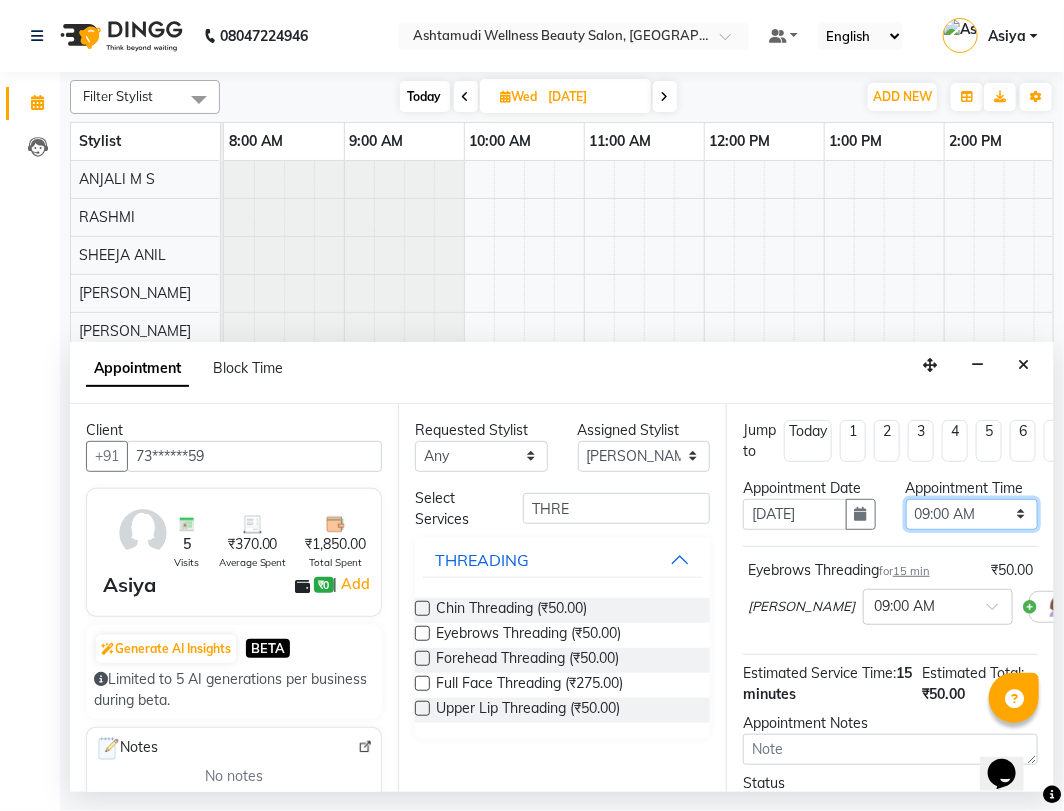 select on "1170" 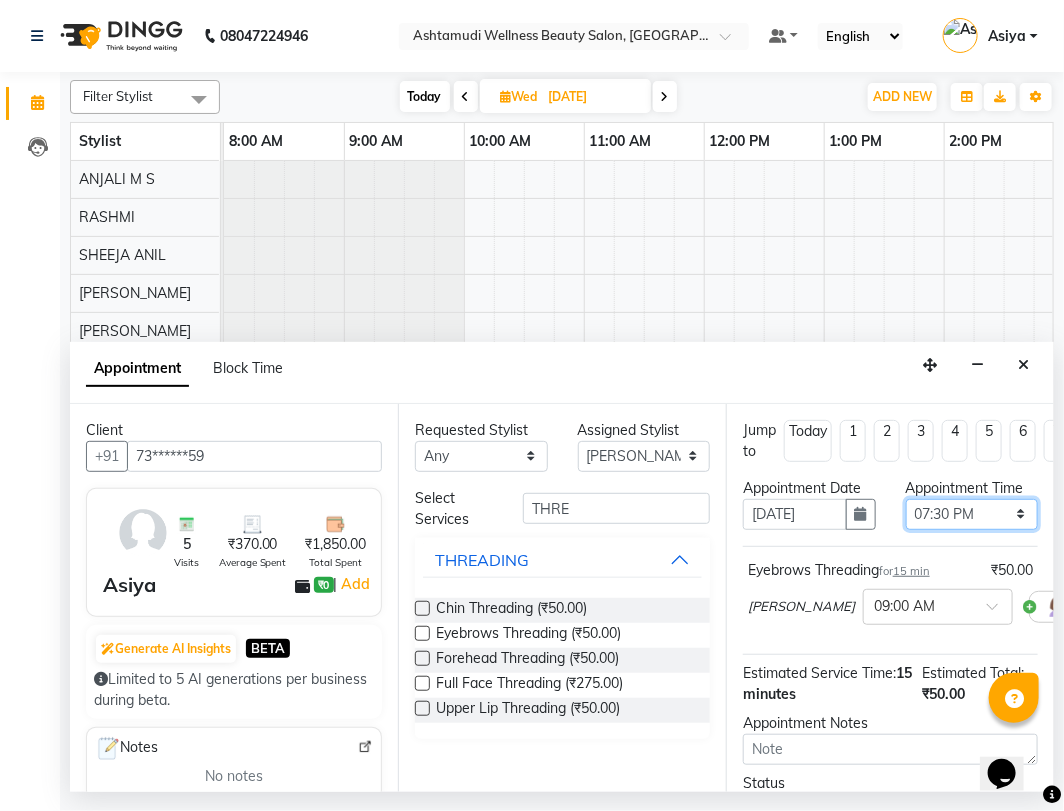 click on "Select 09:00 AM 09:15 AM 09:30 AM 09:45 AM 10:00 AM 10:15 AM 10:30 AM 10:45 AM 11:00 AM 11:15 AM 11:30 AM 11:45 AM 12:00 PM 12:15 PM 12:30 PM 12:45 PM 01:00 PM 01:15 PM 01:30 PM 01:45 PM 02:00 PM 02:15 PM 02:30 PM 02:45 PM 03:00 PM 03:15 PM 03:30 PM 03:45 PM 04:00 PM 04:15 PM 04:30 PM 04:45 PM 05:00 PM 05:15 PM 05:30 PM 05:45 PM 06:00 PM 06:15 PM 06:30 PM 06:45 PM 07:00 PM 07:15 PM 07:30 PM 07:45 PM 08:00 PM" at bounding box center (972, 514) 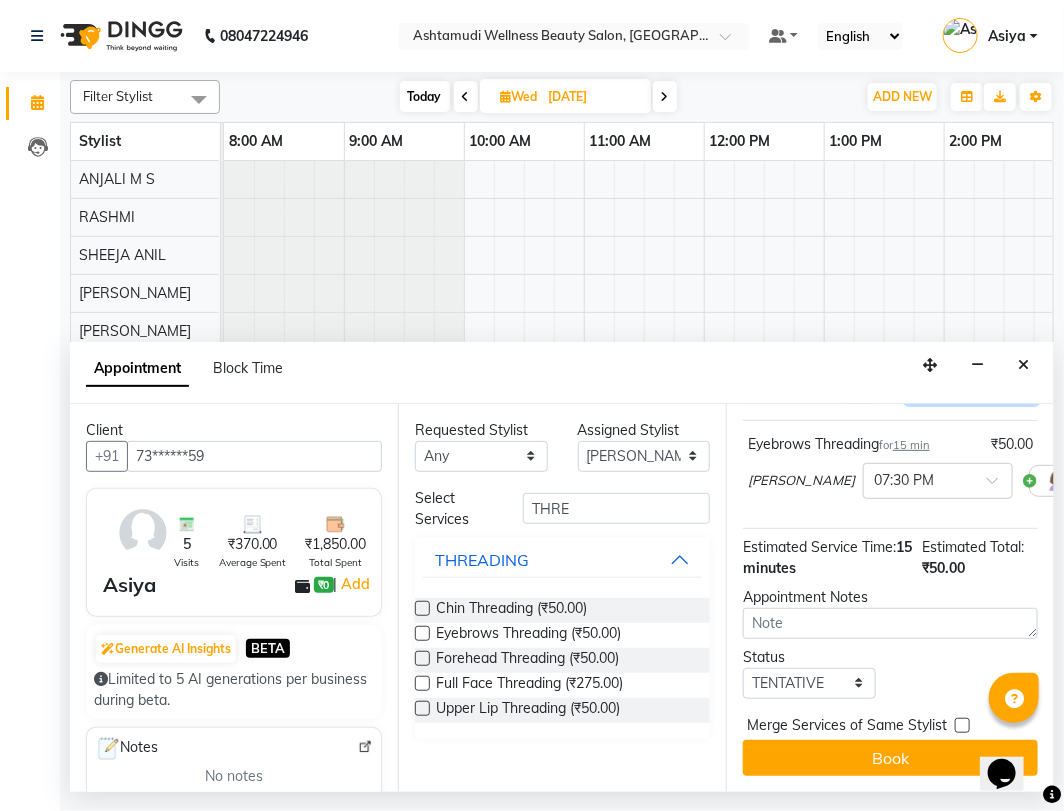 scroll, scrollTop: 145, scrollLeft: 0, axis: vertical 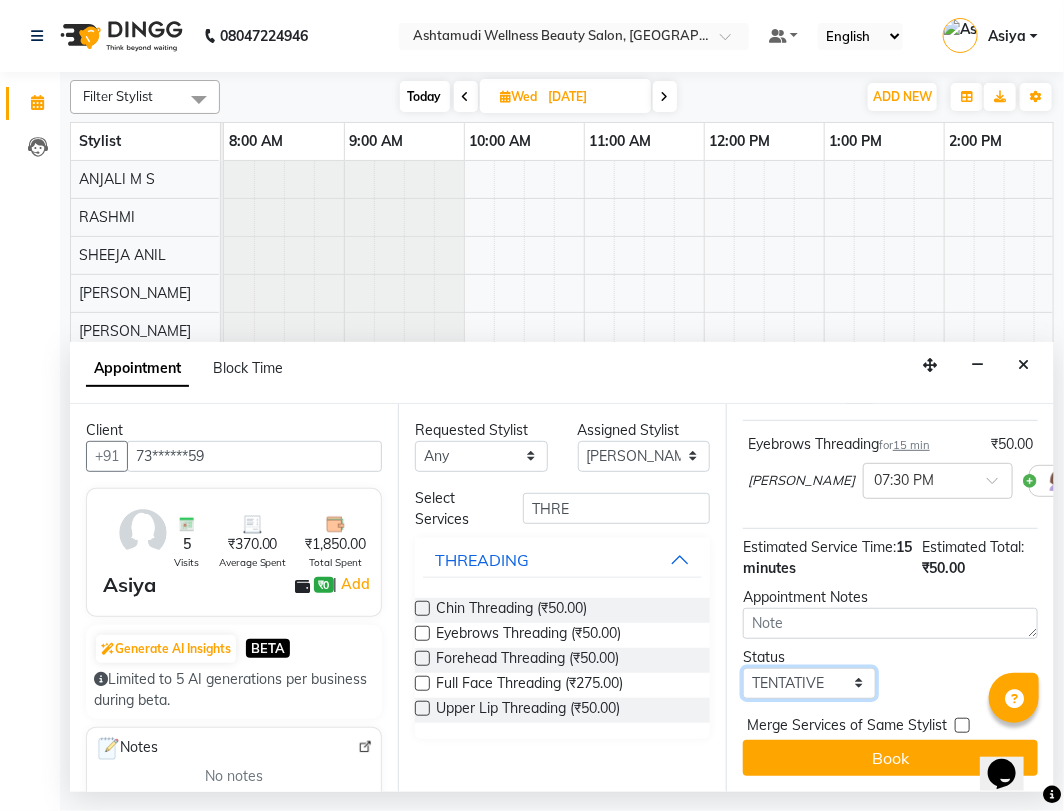 click on "Select TENTATIVE CONFIRM UPCOMING" at bounding box center [809, 683] 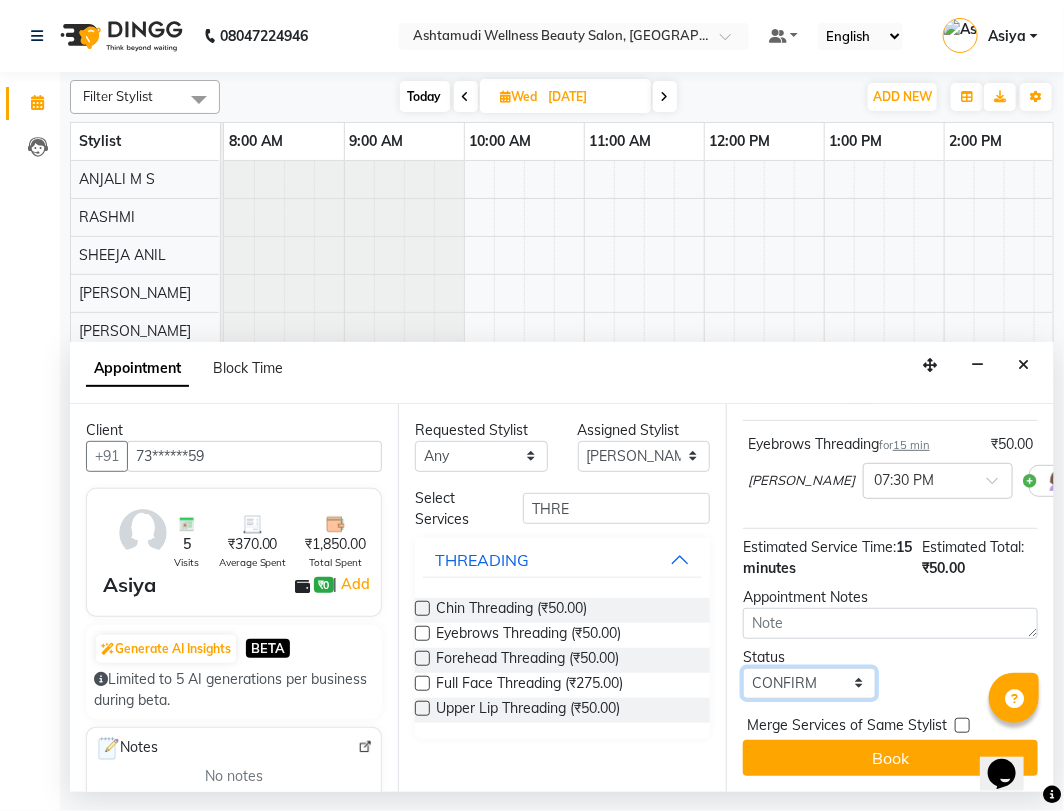 click on "Select TENTATIVE CONFIRM UPCOMING" at bounding box center (809, 683) 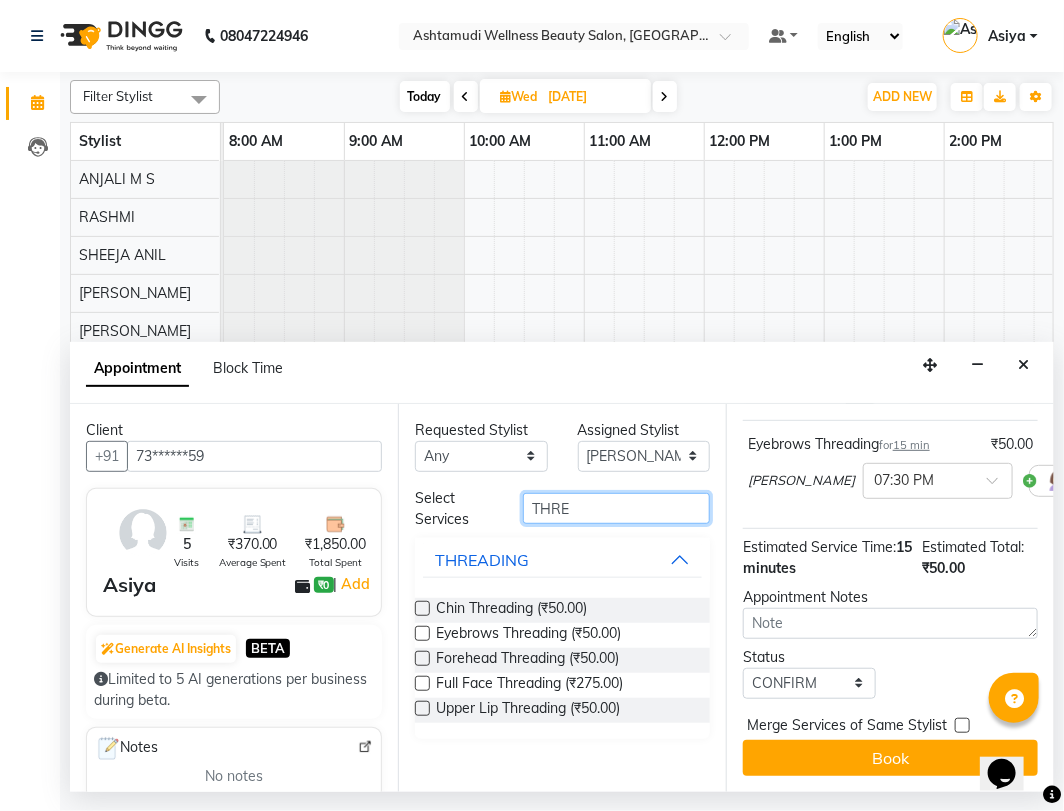 drag, startPoint x: 590, startPoint y: 516, endPoint x: 431, endPoint y: 512, distance: 159.05031 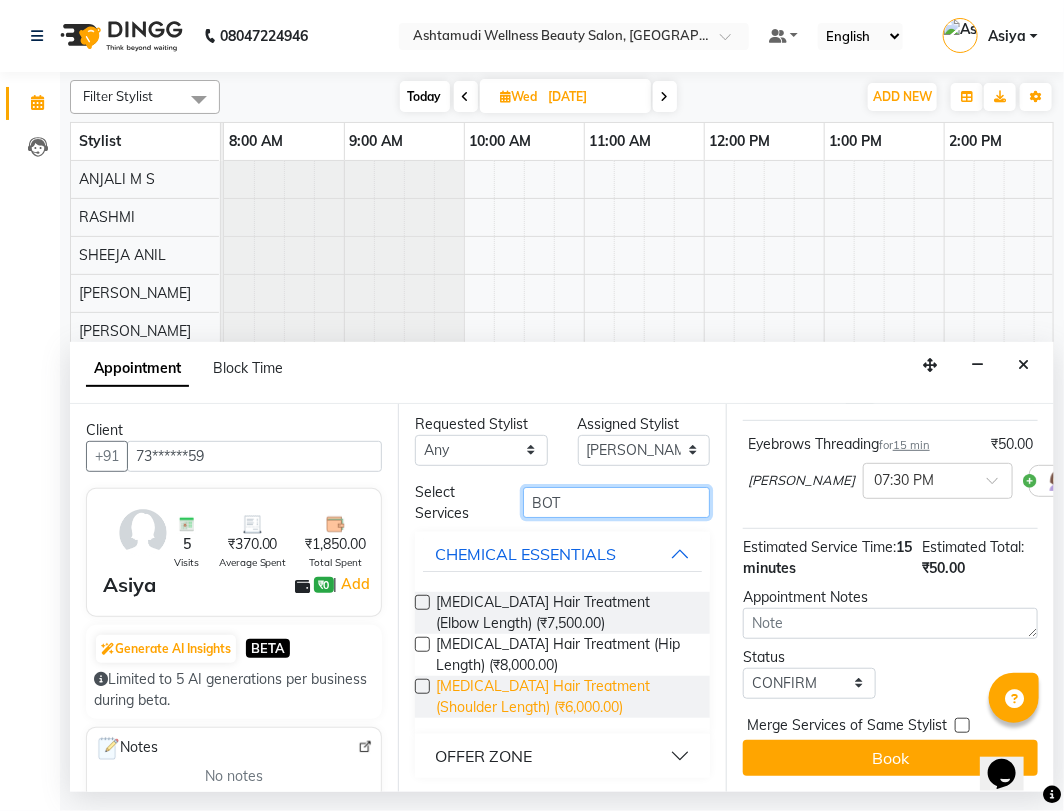 scroll, scrollTop: 7, scrollLeft: 0, axis: vertical 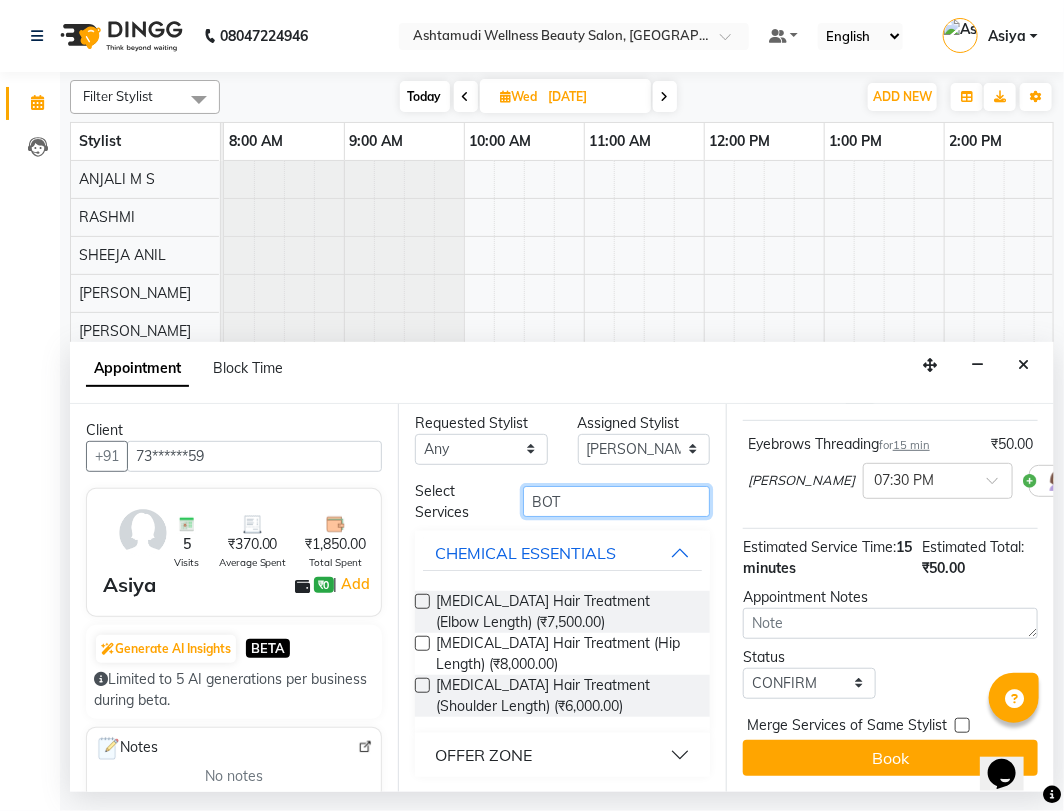 type on "BOT" 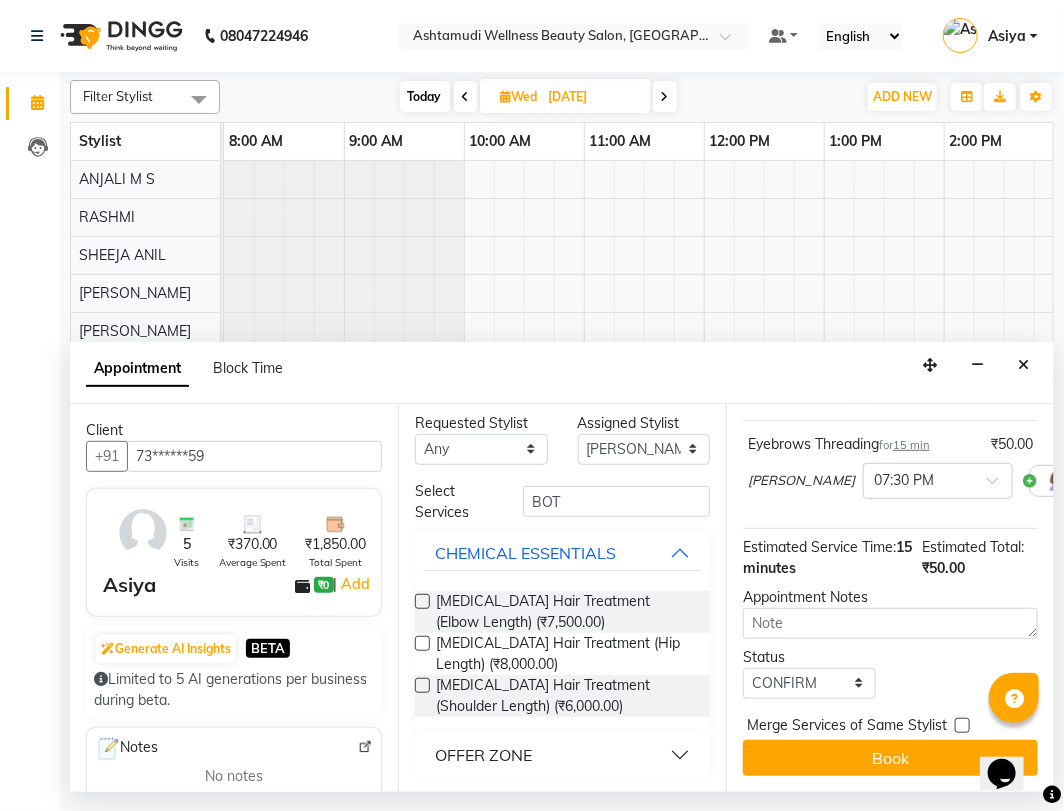 click on "OFFER ZONE" at bounding box center (483, 755) 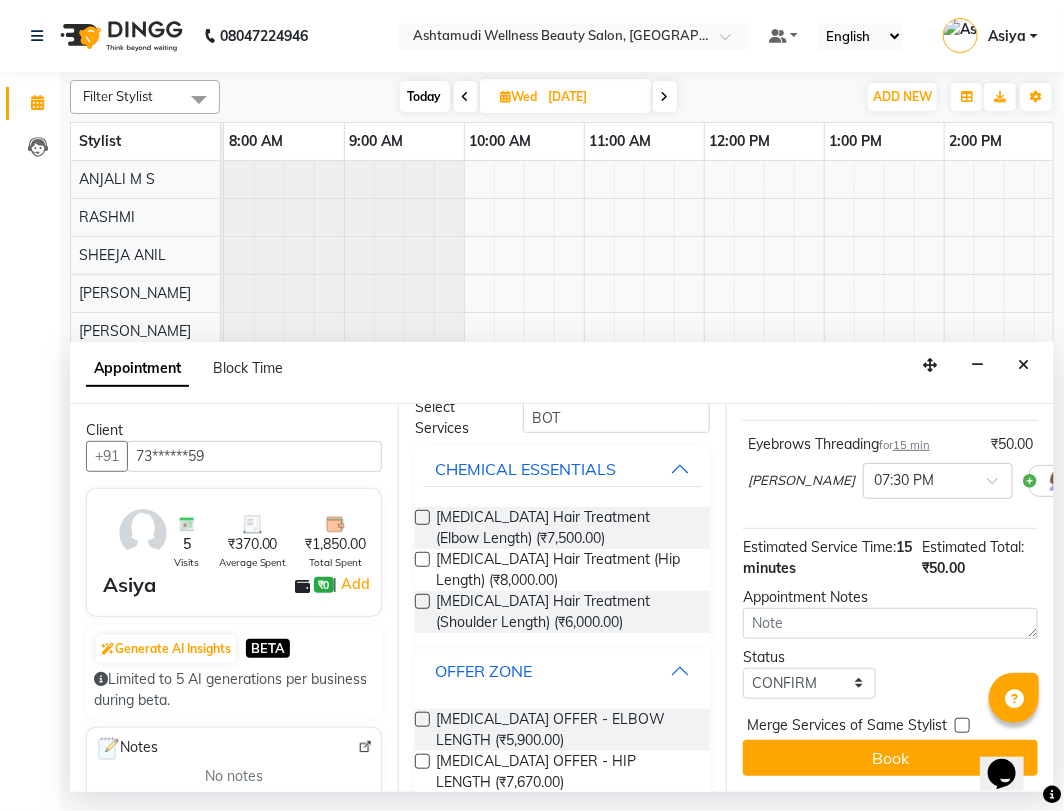 scroll, scrollTop: 153, scrollLeft: 0, axis: vertical 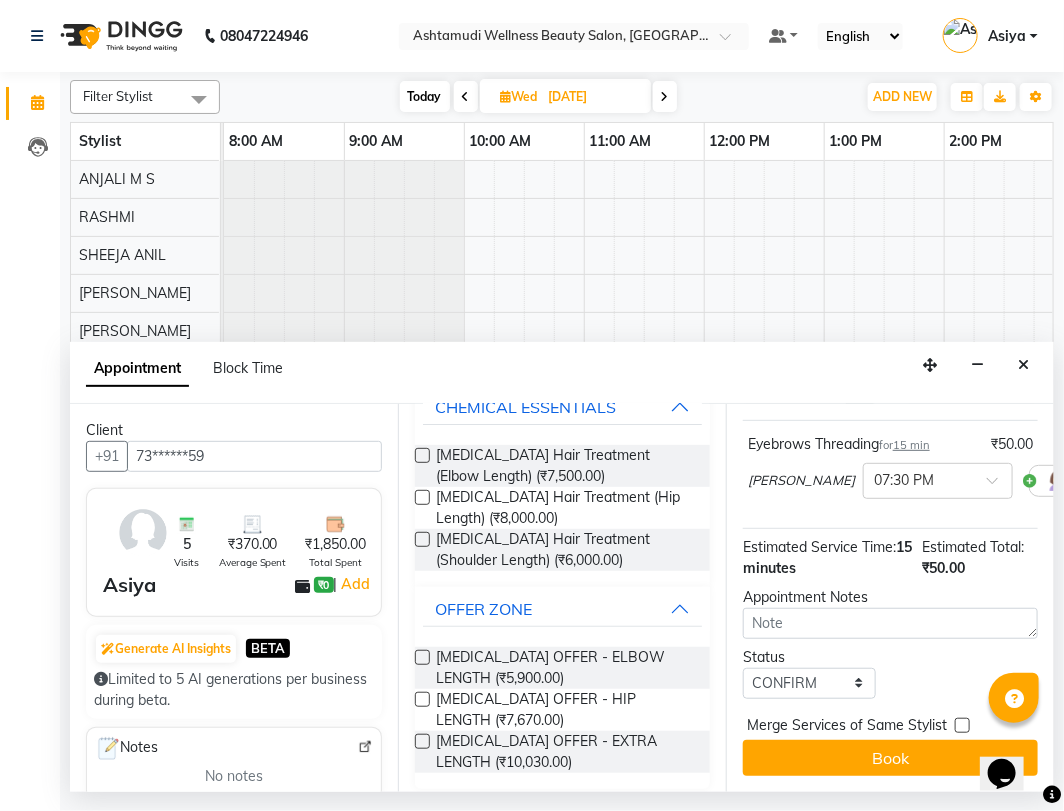 click at bounding box center [422, 657] 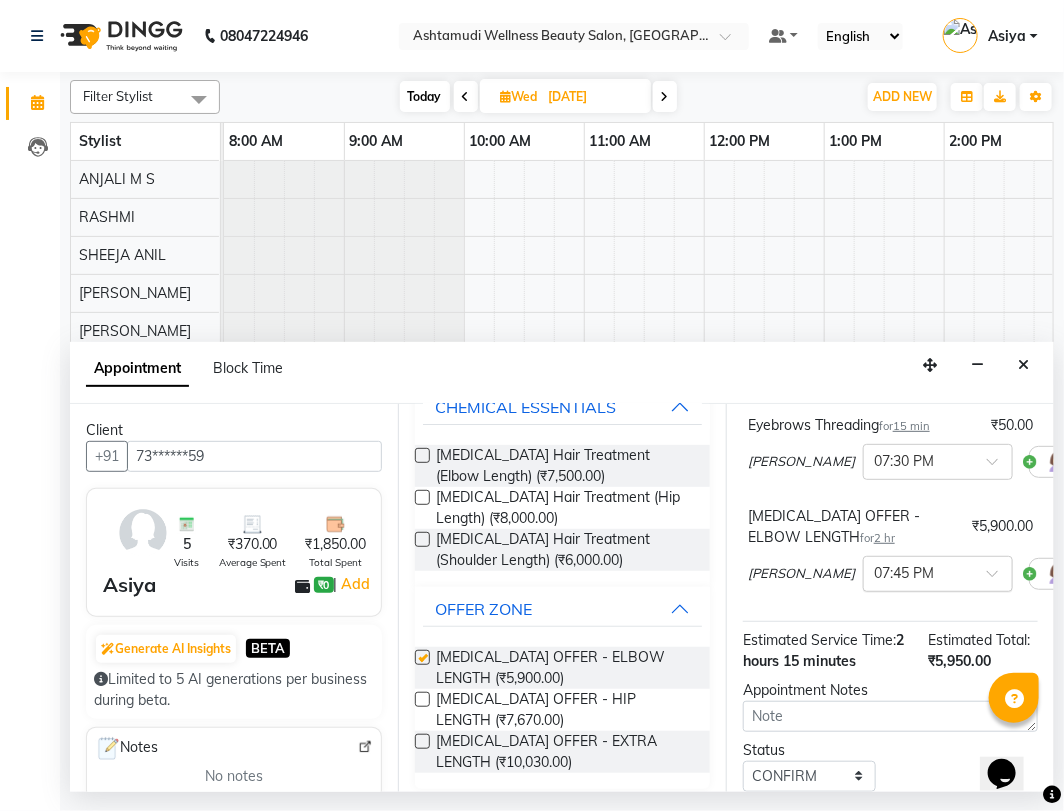 checkbox on "false" 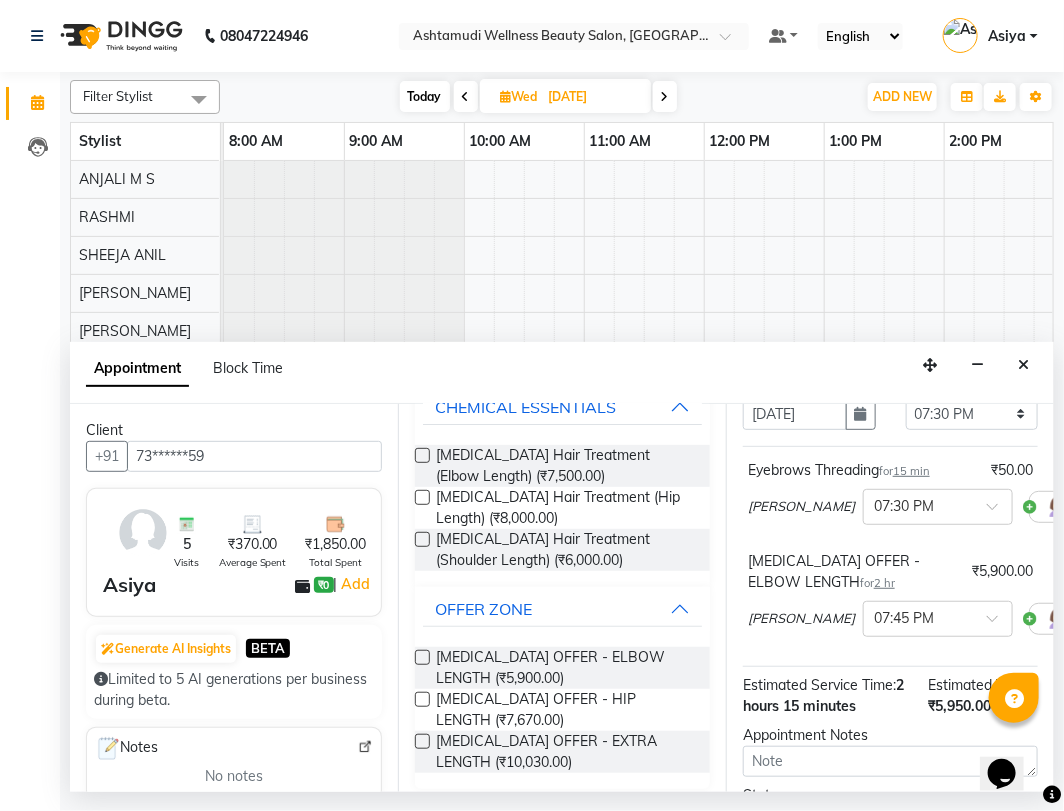 scroll, scrollTop: 38, scrollLeft: 0, axis: vertical 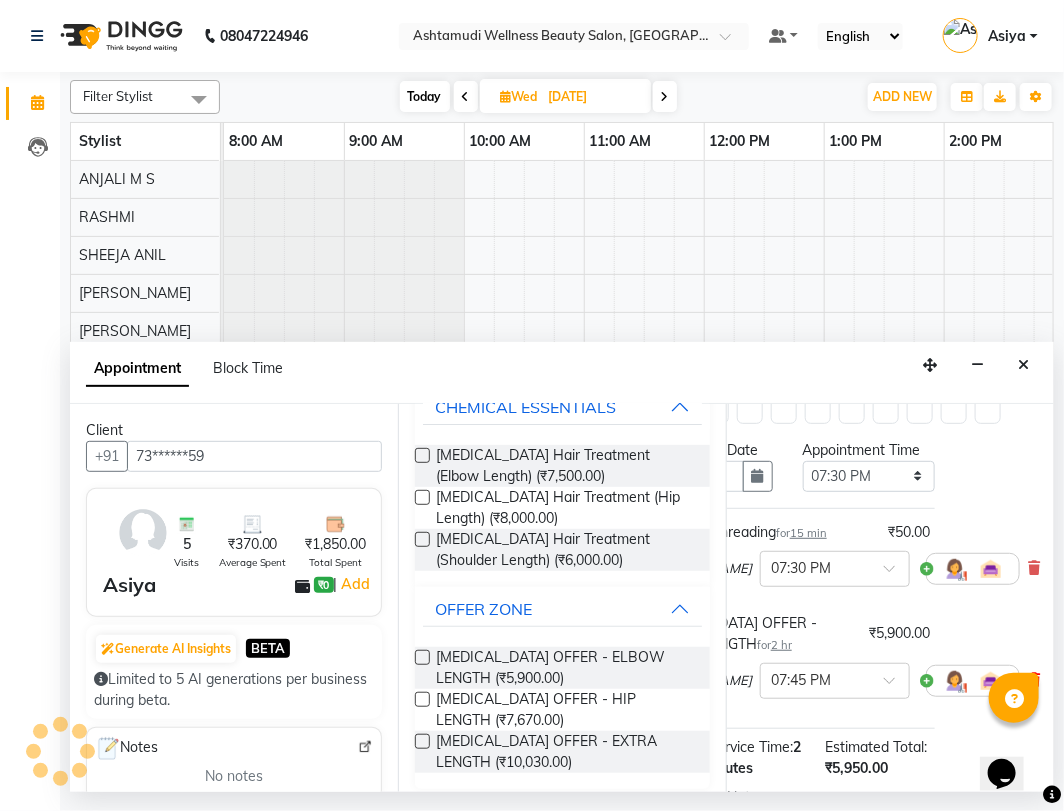 click at bounding box center (1034, 680) 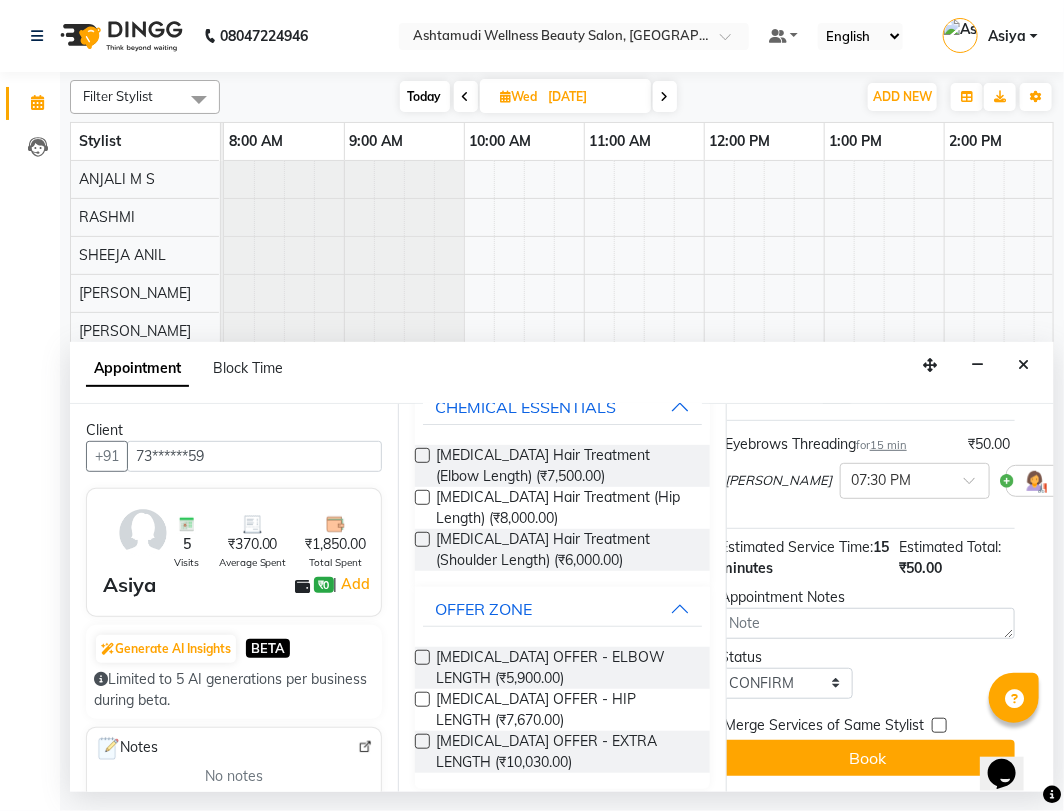 scroll, scrollTop: 145, scrollLeft: 0, axis: vertical 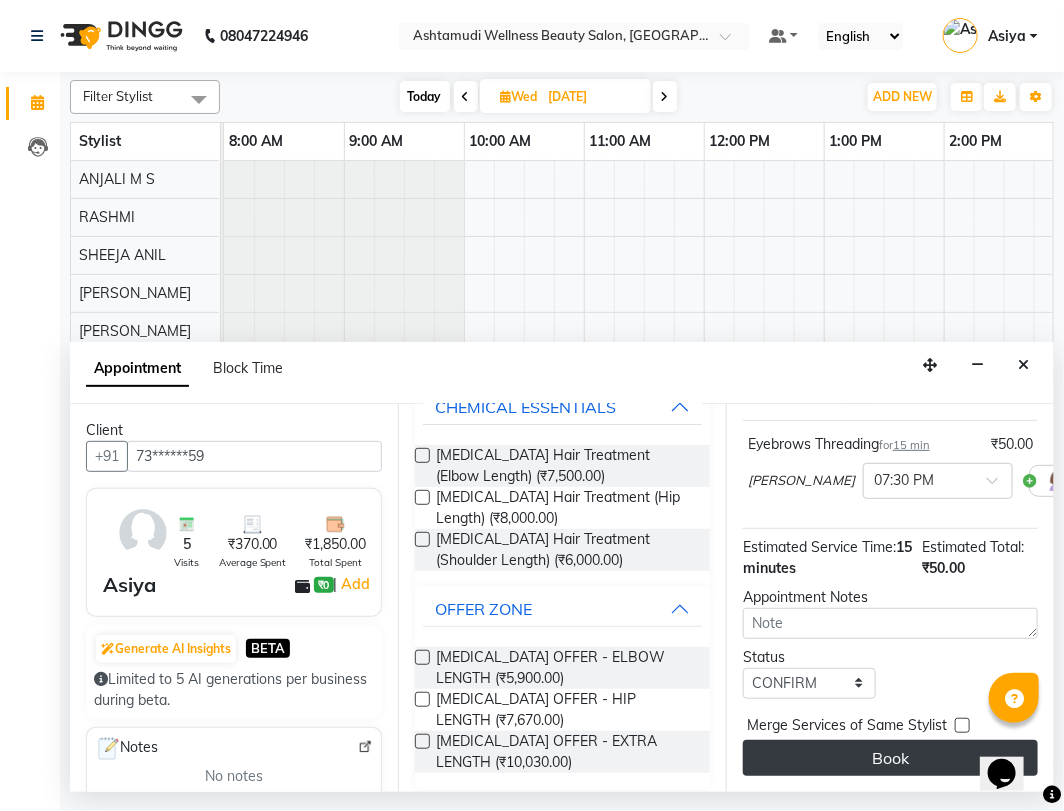 click on "Book" at bounding box center [890, 758] 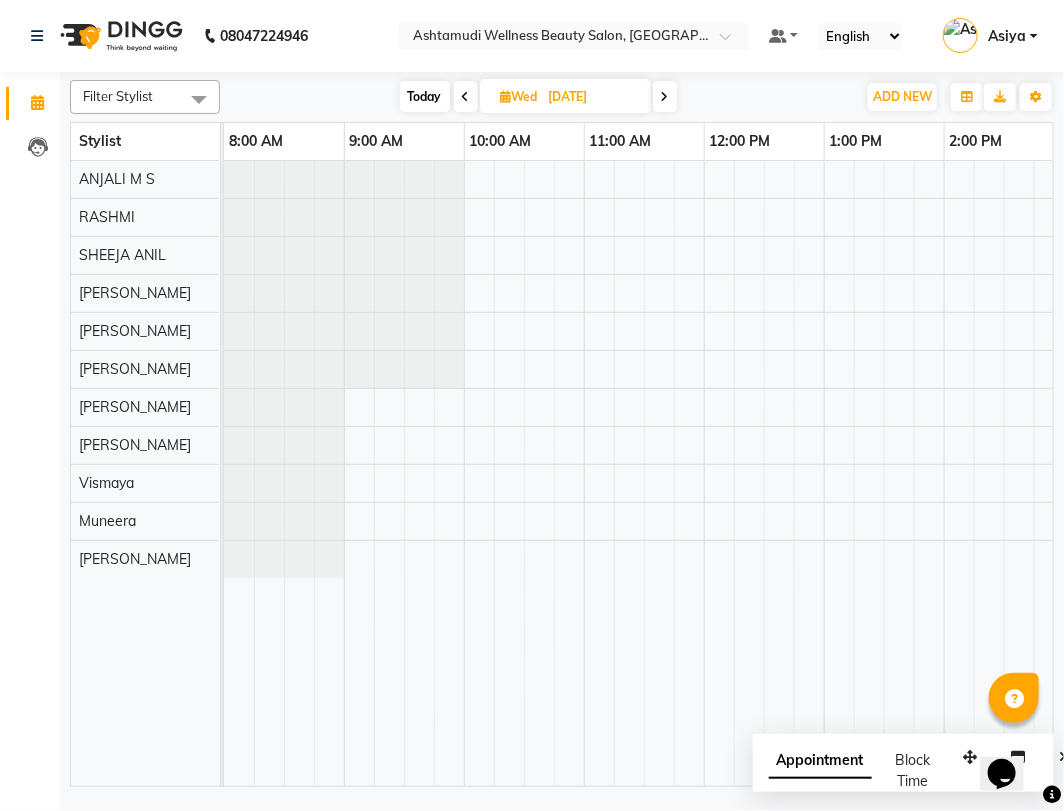 scroll, scrollTop: 0, scrollLeft: 76, axis: horizontal 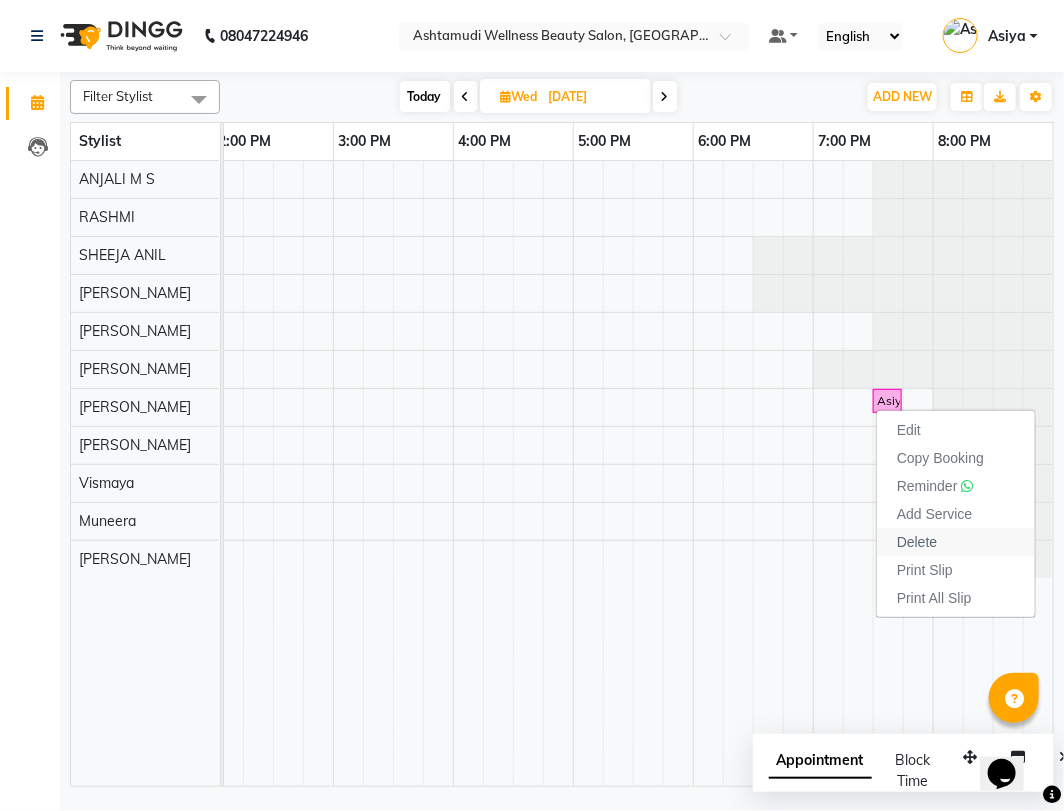 click on "Delete" at bounding box center (956, 542) 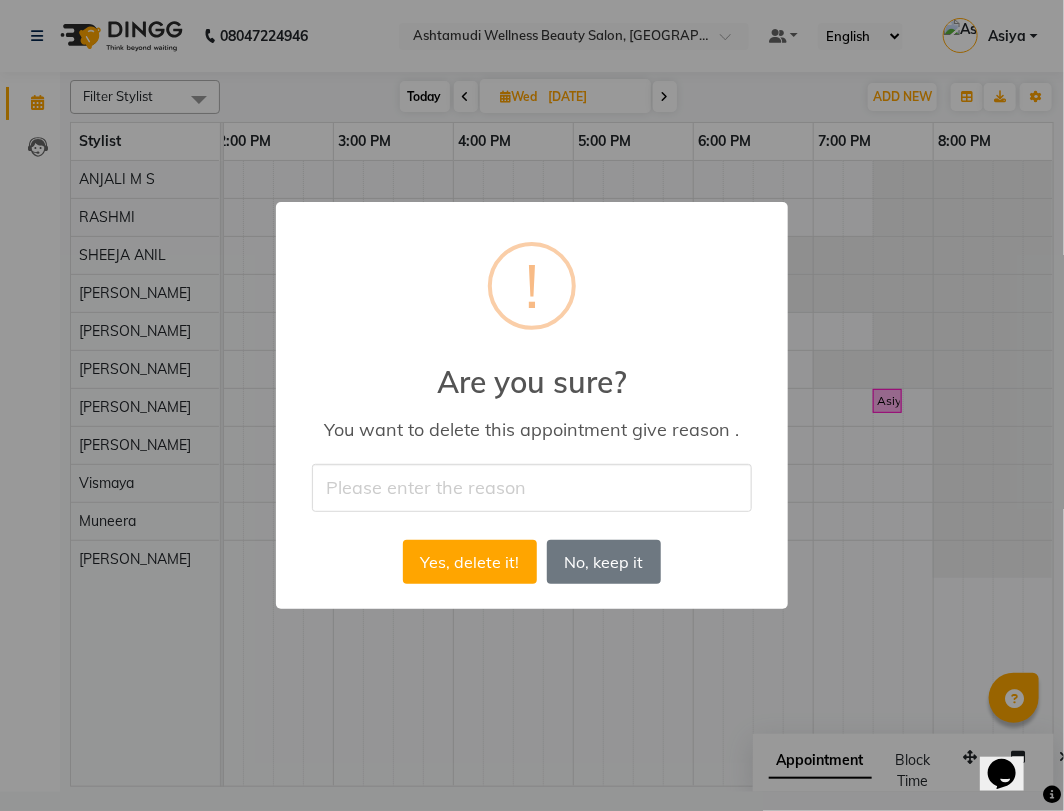 click at bounding box center [532, 487] 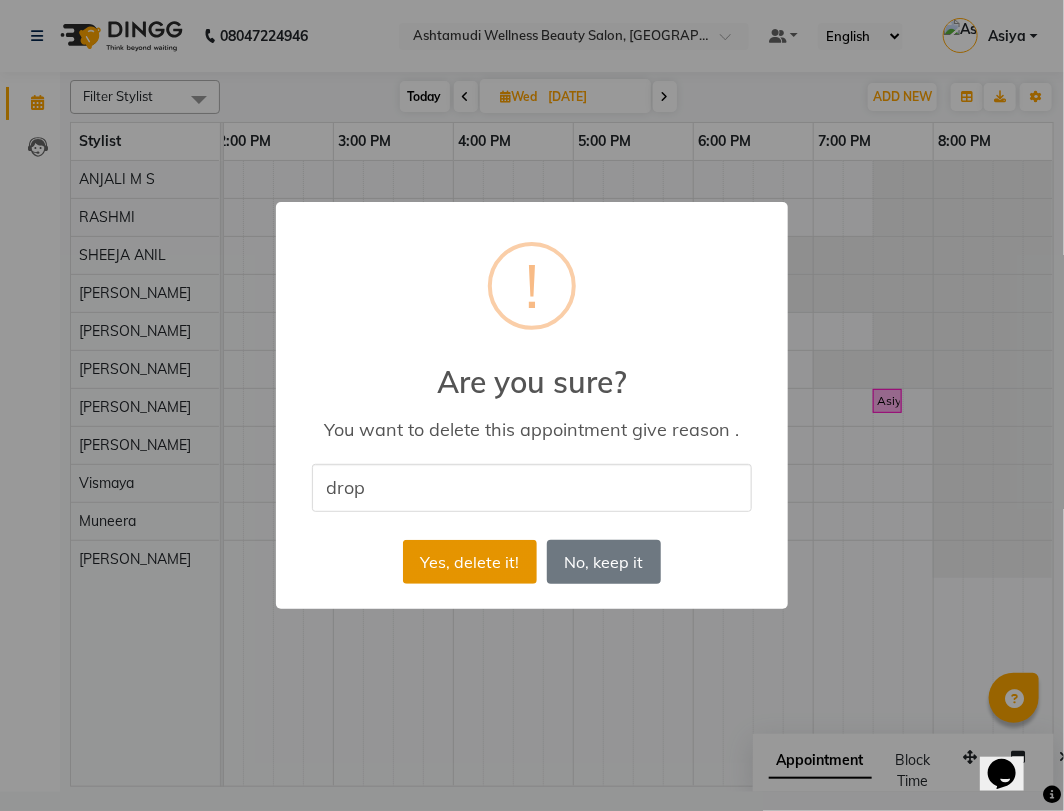 click on "Yes, delete it!" at bounding box center [470, 562] 